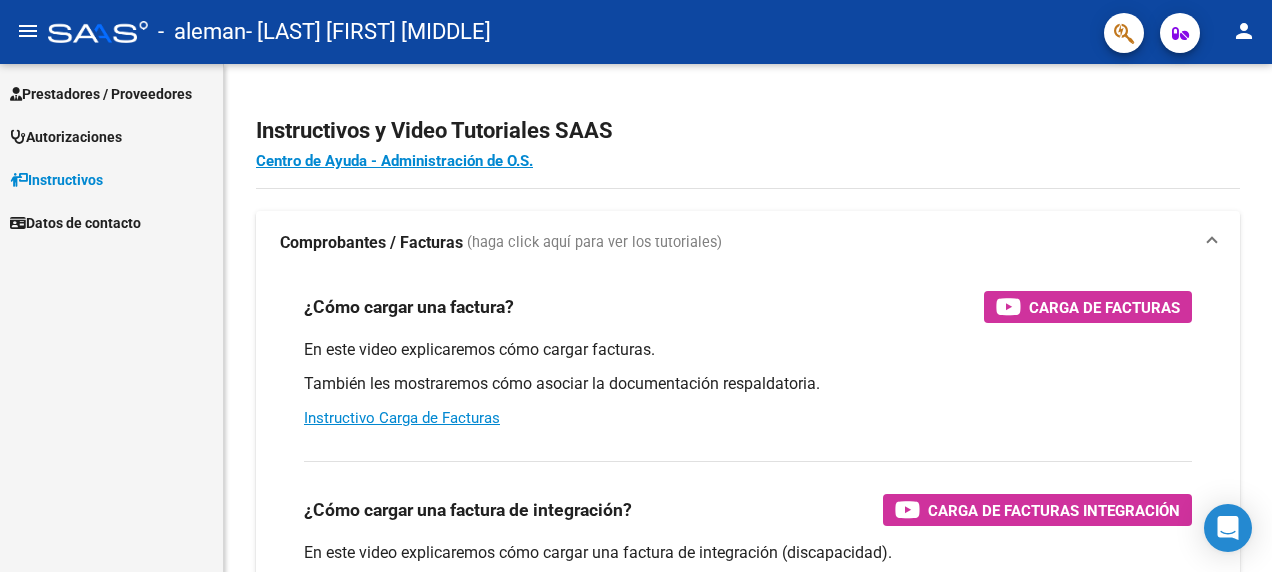 scroll, scrollTop: 0, scrollLeft: 0, axis: both 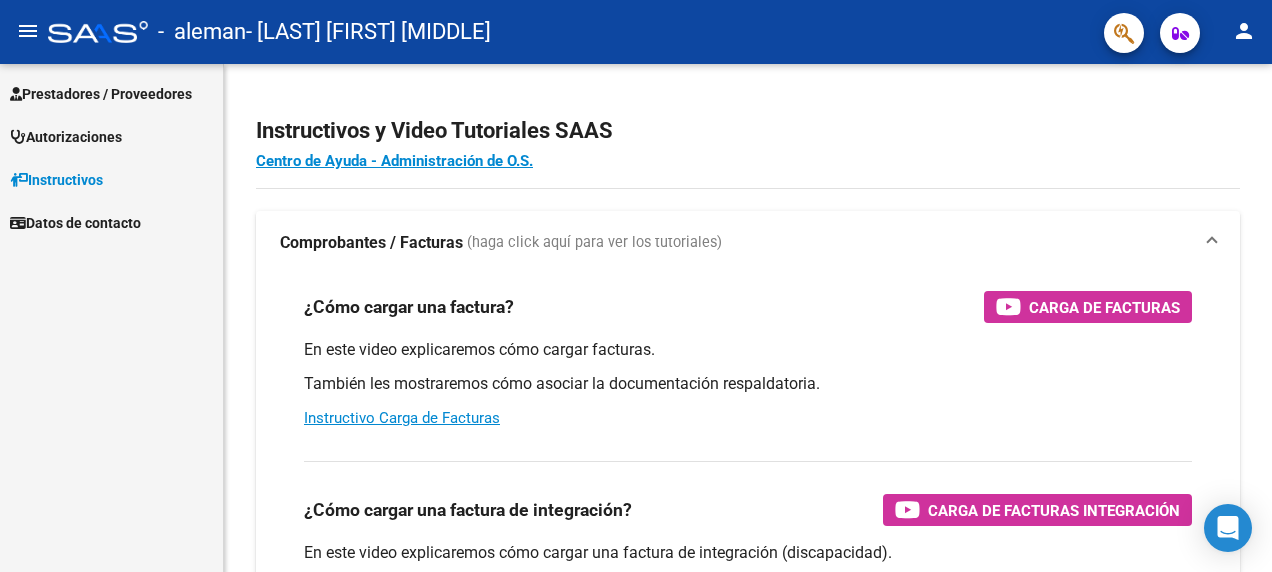click on "Prestadores / Proveedores" at bounding box center [101, 94] 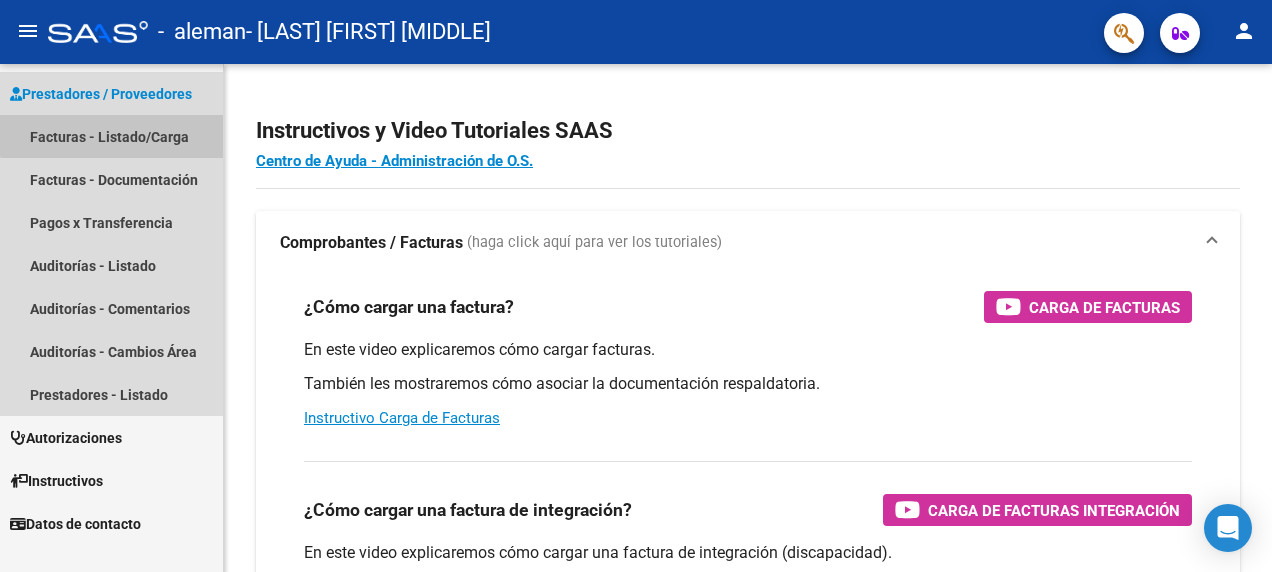 click on "Facturas - Listado/Carga" at bounding box center [111, 136] 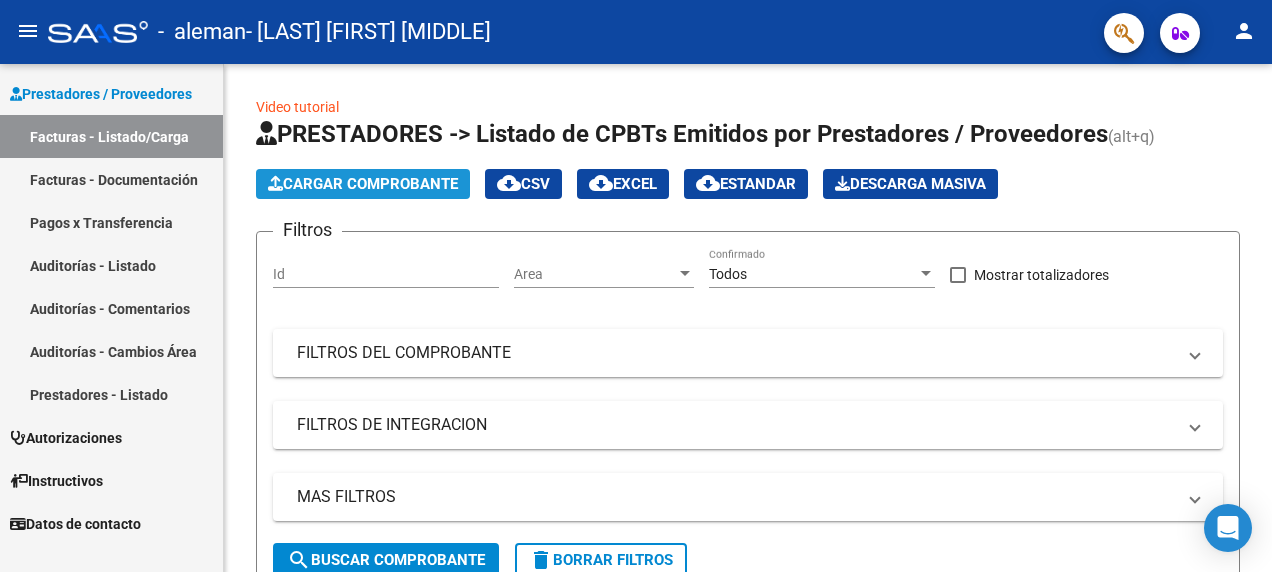 click on "Cargar Comprobante" 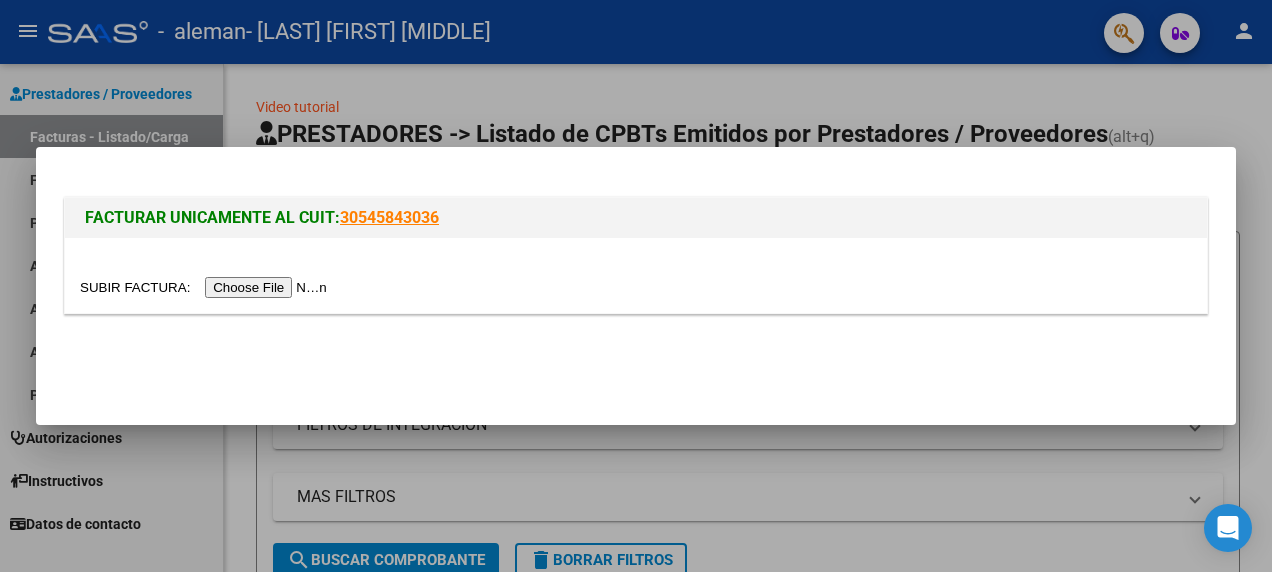 click at bounding box center (206, 287) 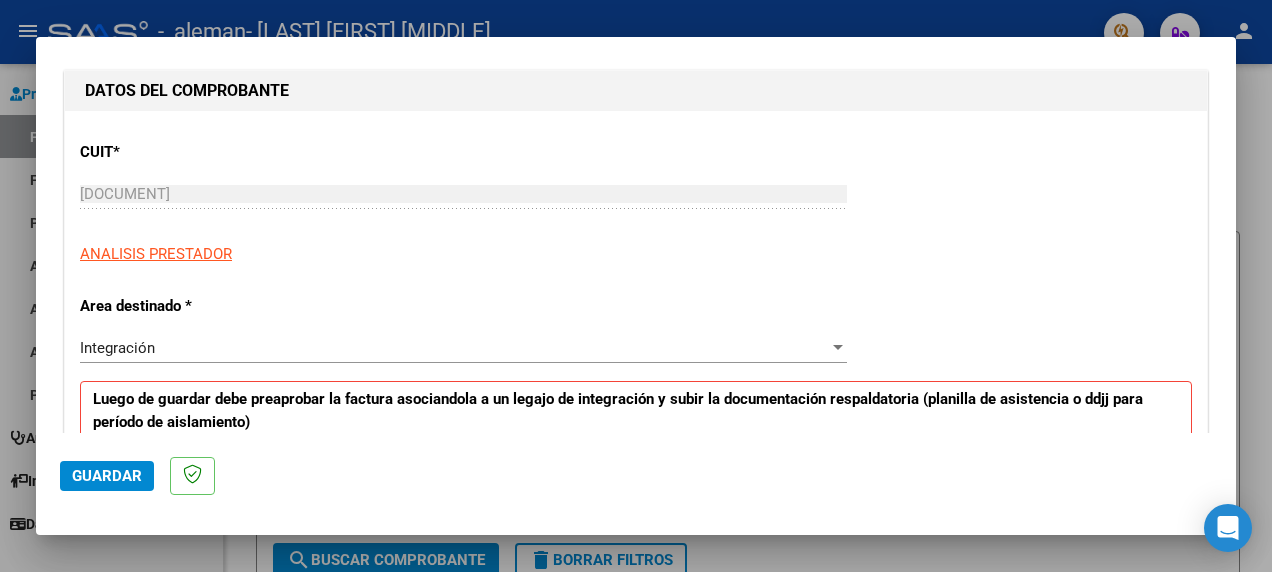 scroll, scrollTop: 400, scrollLeft: 0, axis: vertical 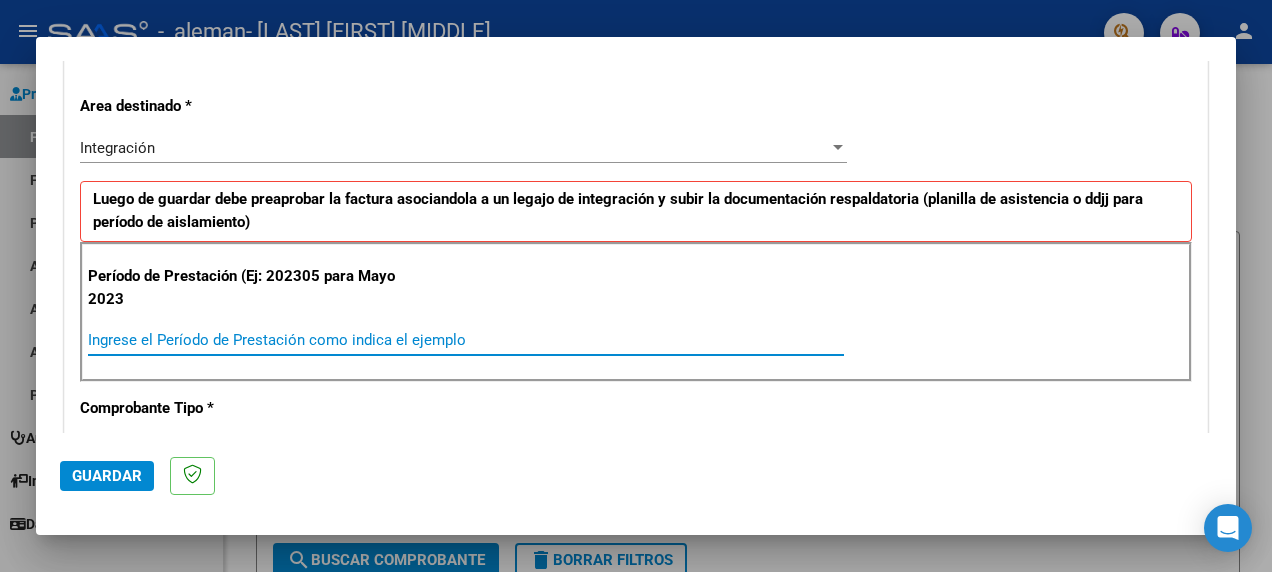 click on "Ingrese el Período de Prestación como indica el ejemplo" at bounding box center (466, 340) 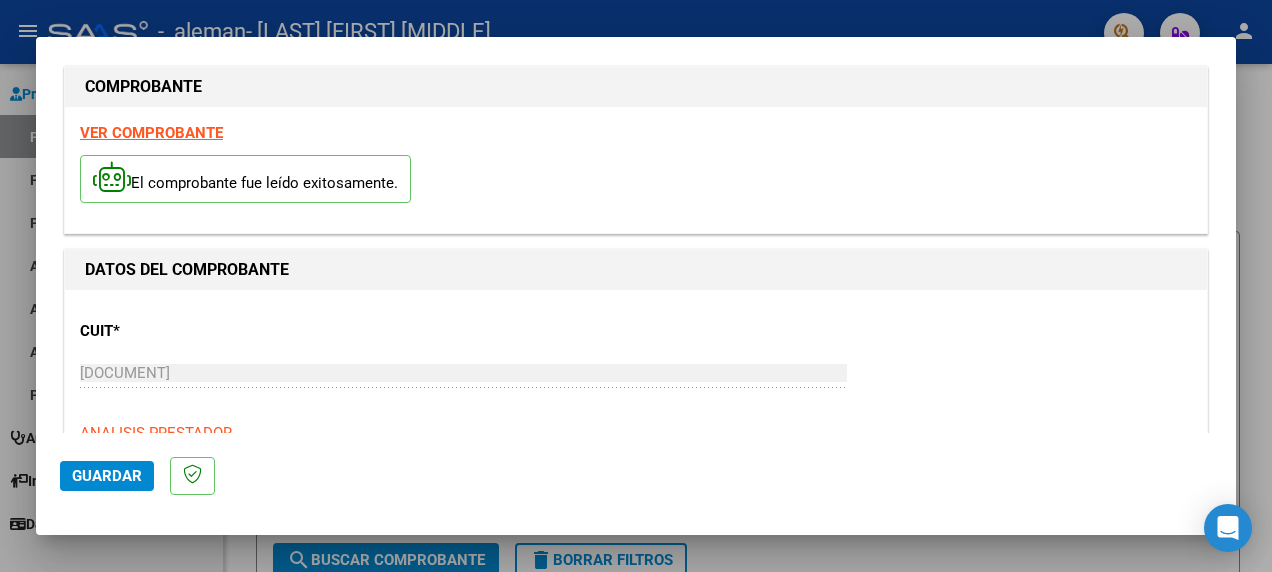 scroll, scrollTop: 6, scrollLeft: 0, axis: vertical 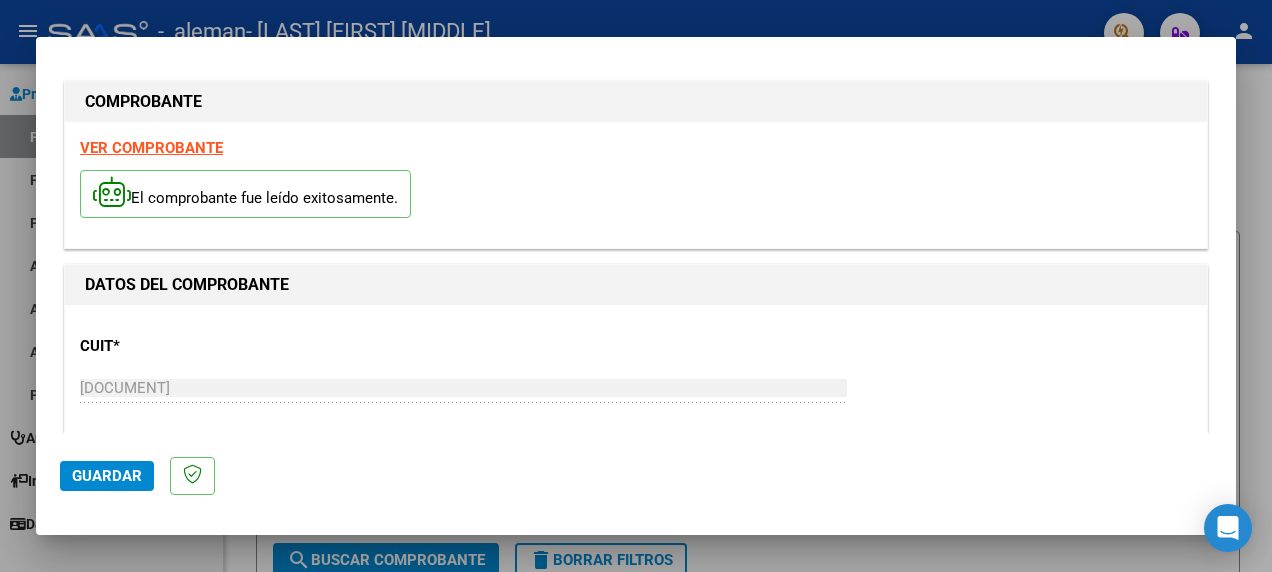 type on "202507" 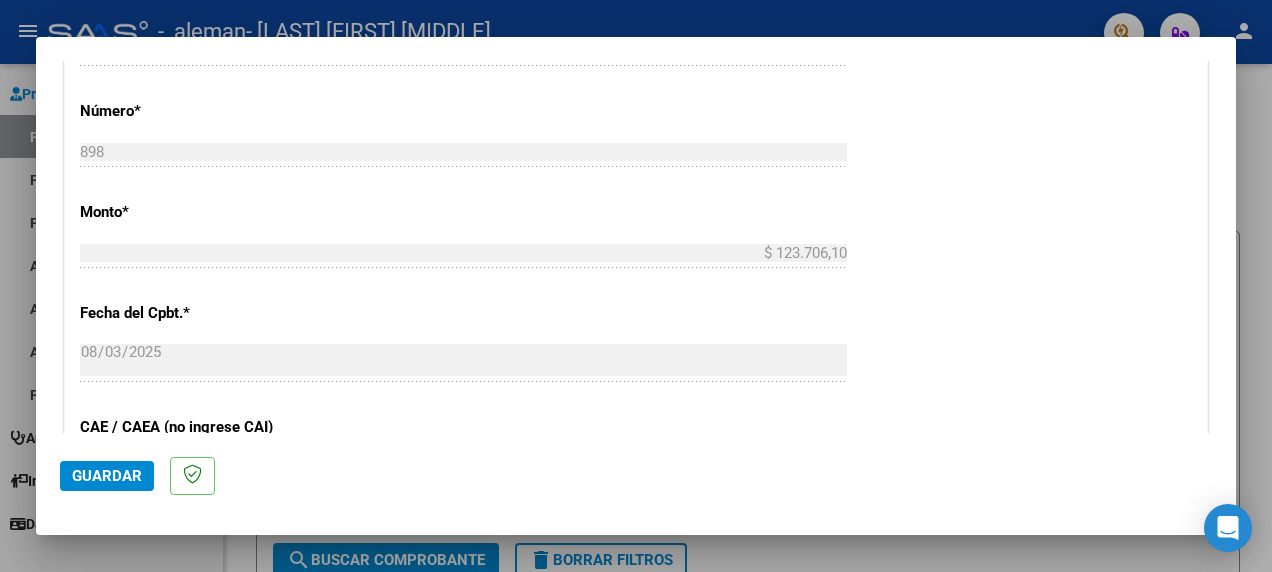 scroll, scrollTop: 1200, scrollLeft: 0, axis: vertical 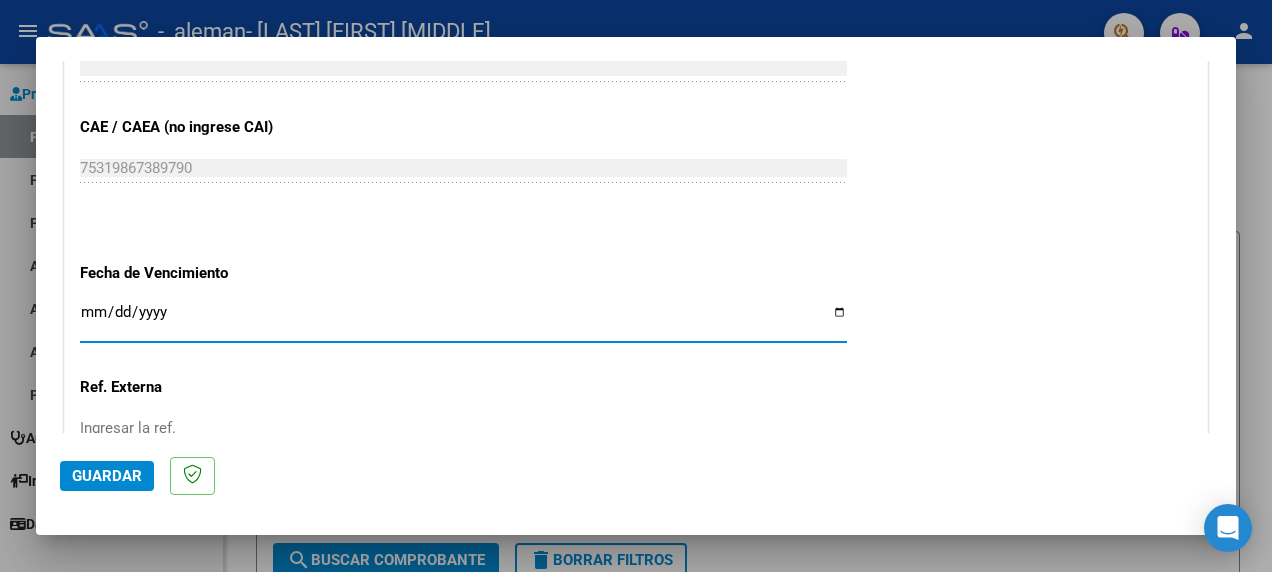 click on "Ingresar la fecha" at bounding box center [463, 320] 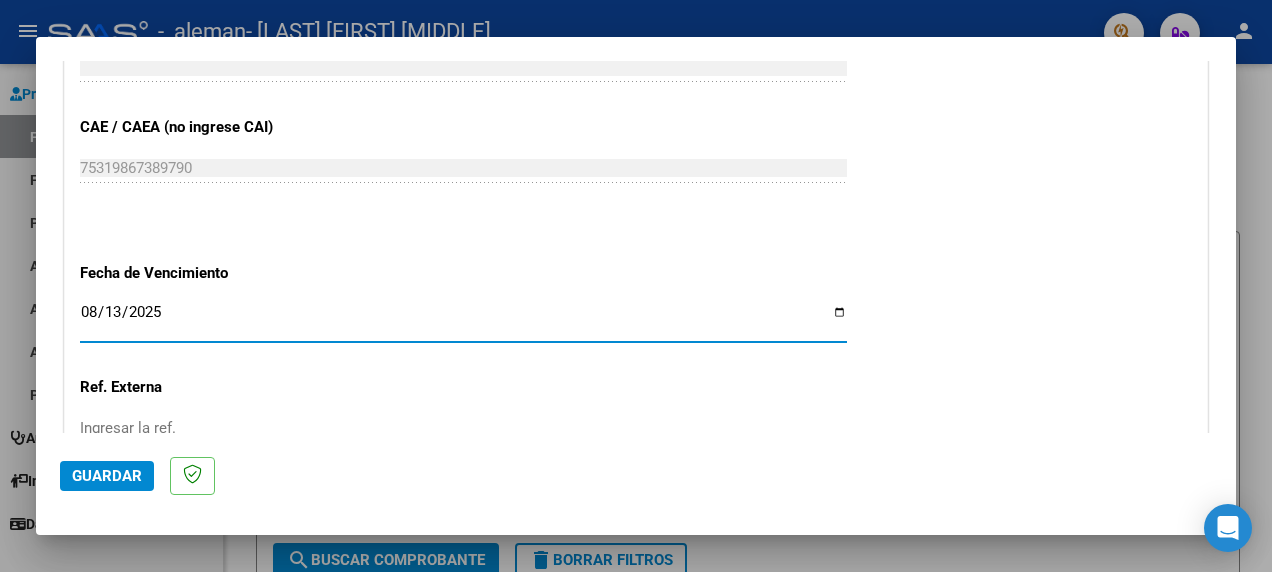 type on "2025-08-13" 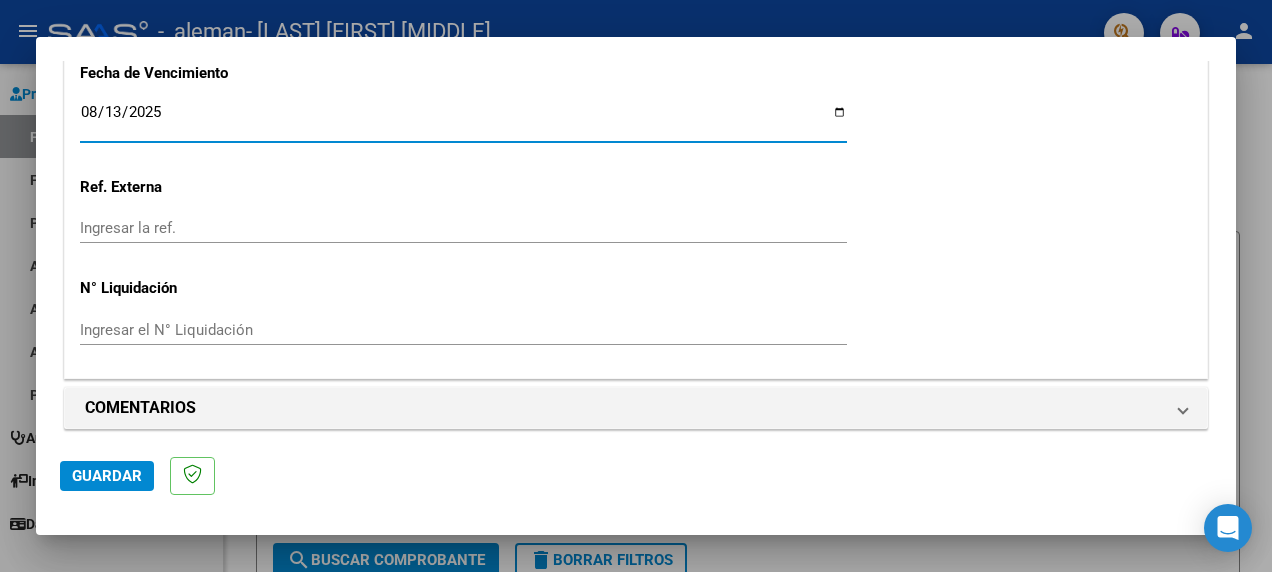 scroll, scrollTop: 1406, scrollLeft: 0, axis: vertical 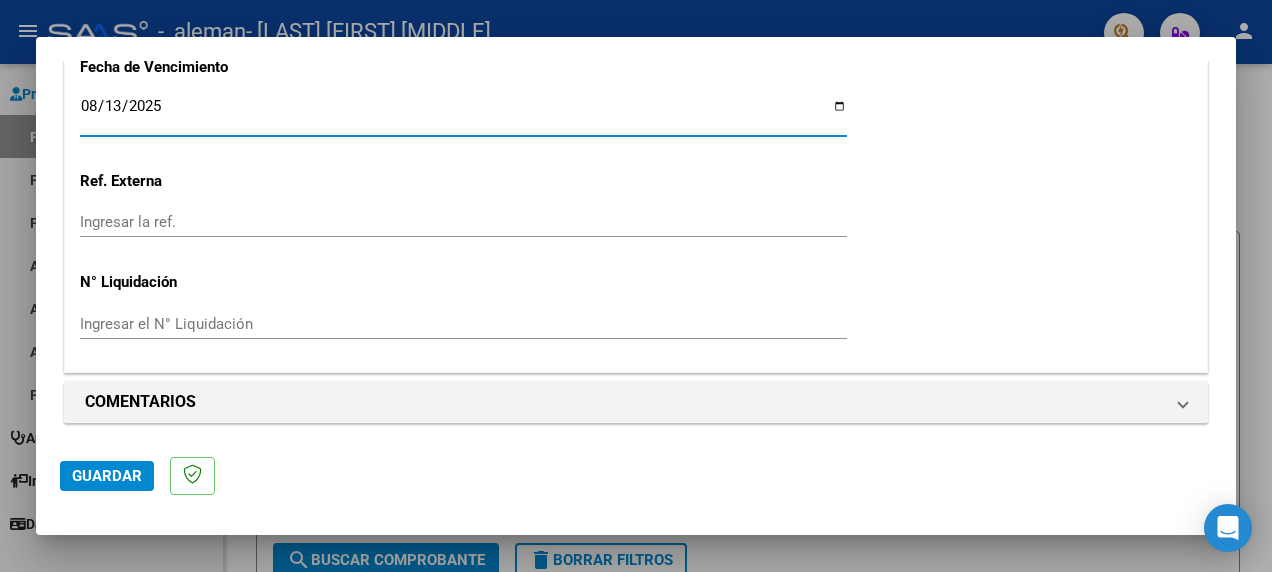 click on "Guardar" 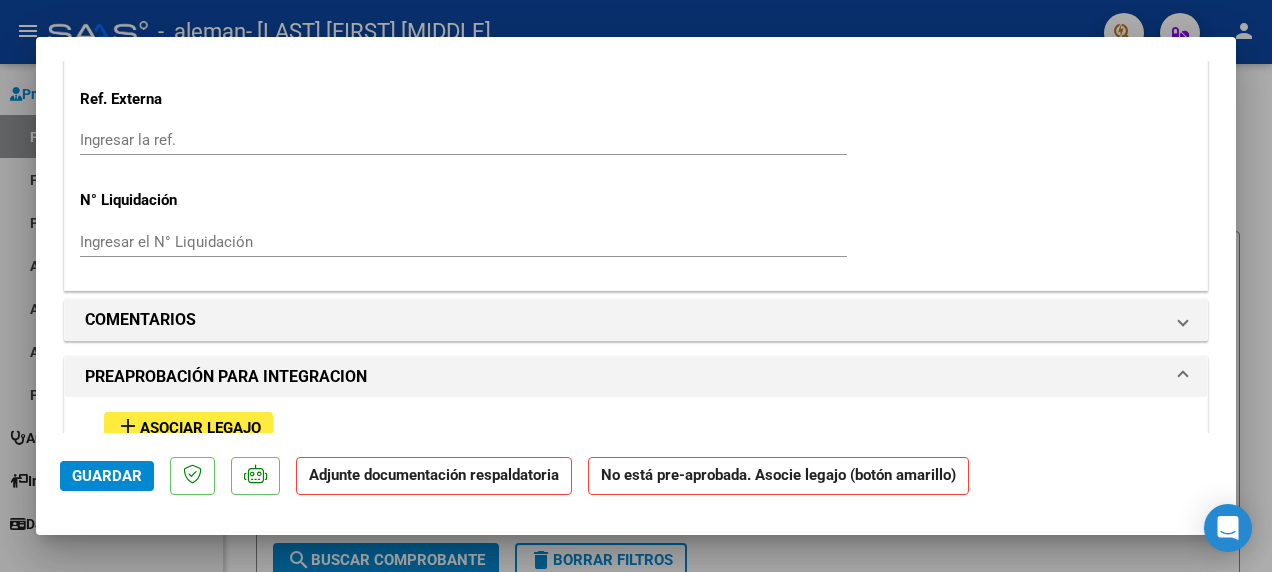 scroll, scrollTop: 1700, scrollLeft: 0, axis: vertical 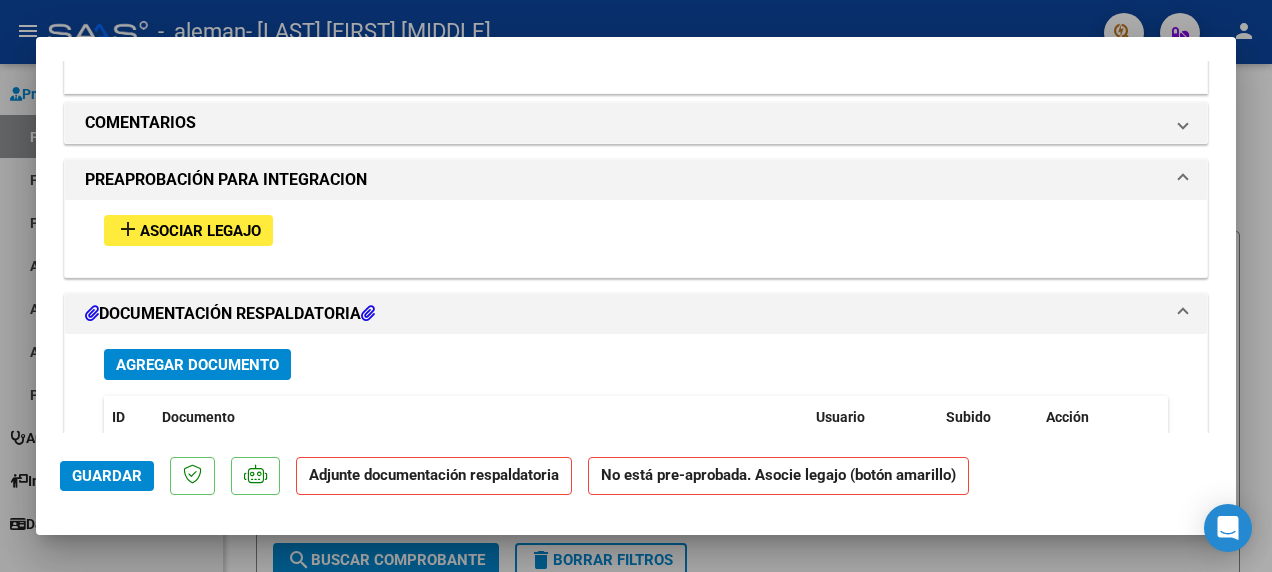 click on "Asociar Legajo" at bounding box center [200, 231] 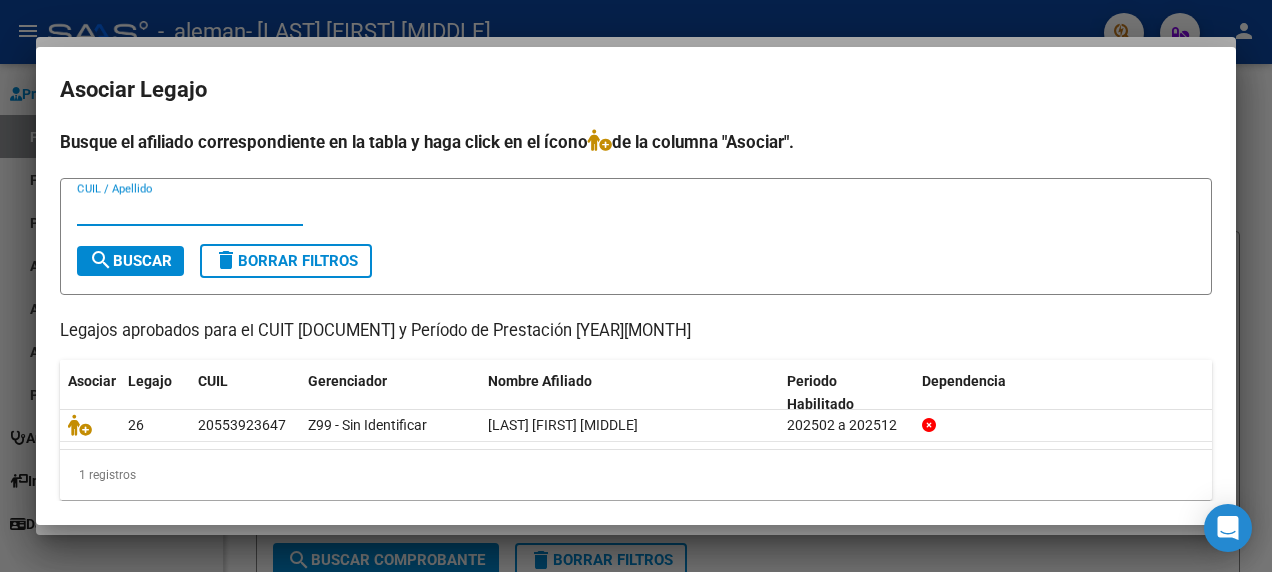 scroll, scrollTop: 12, scrollLeft: 0, axis: vertical 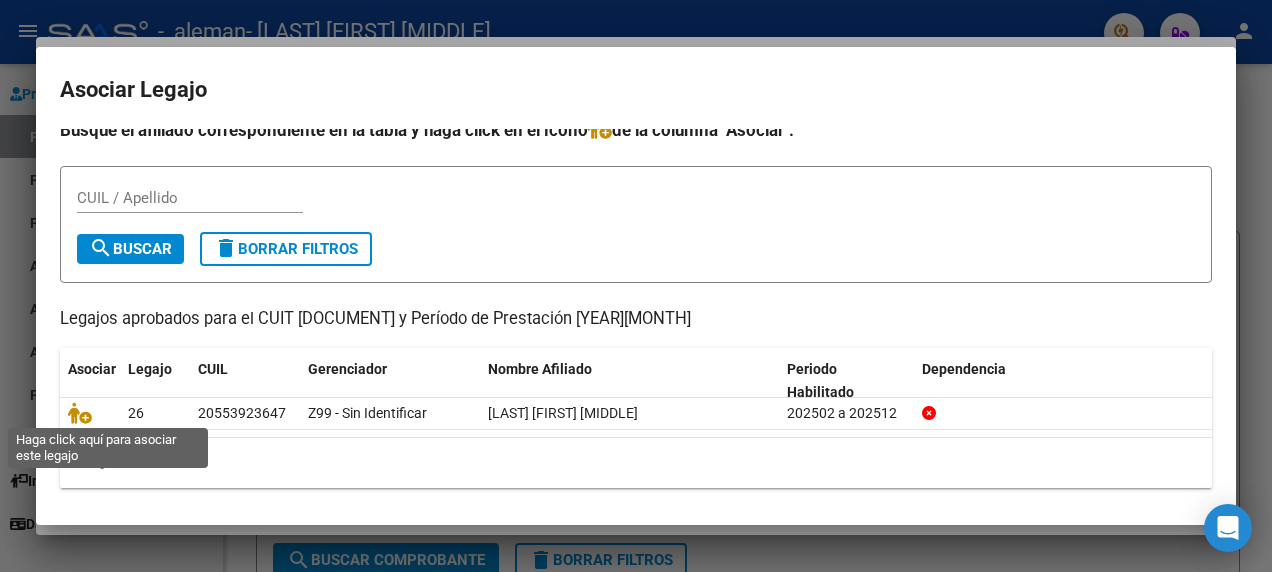 click 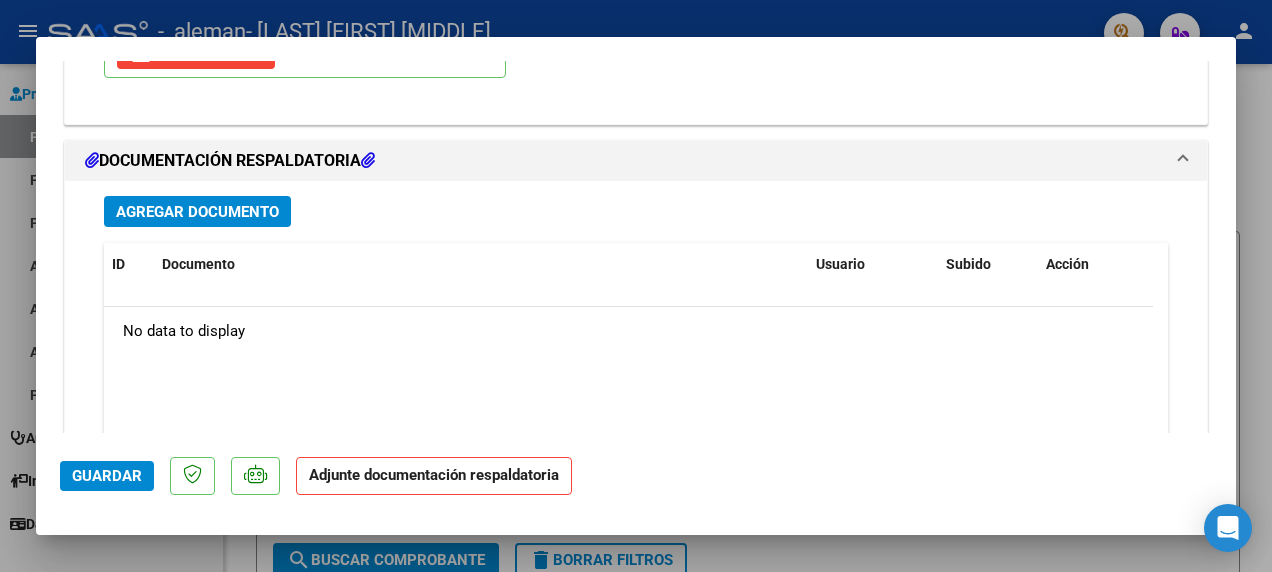 scroll, scrollTop: 2152, scrollLeft: 0, axis: vertical 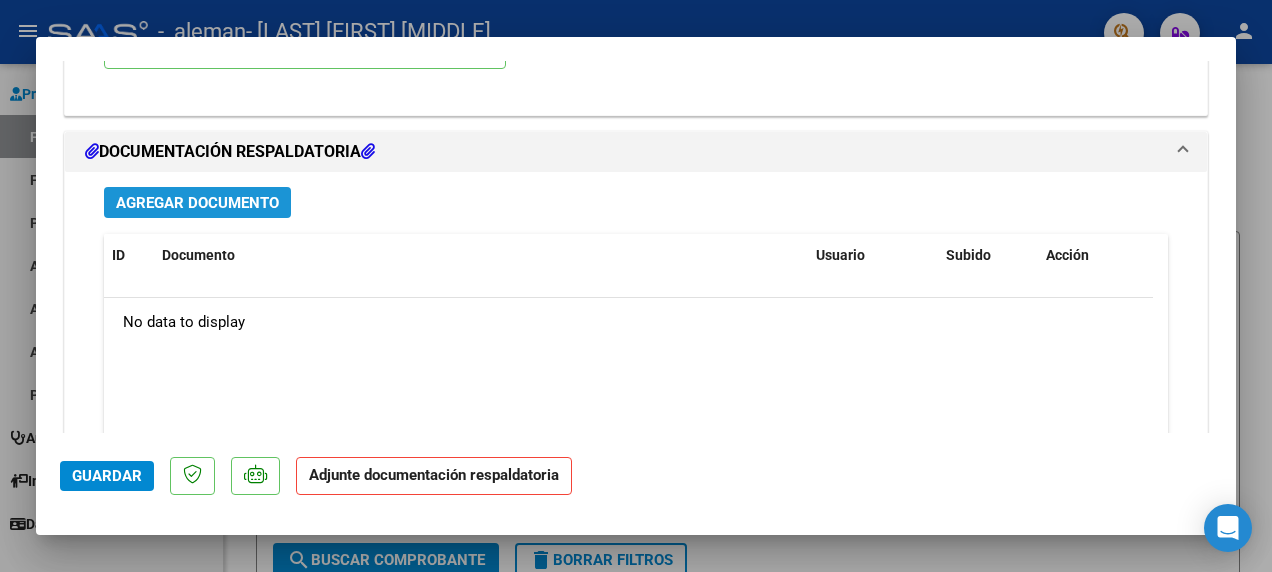 click on "Agregar Documento" at bounding box center [197, 203] 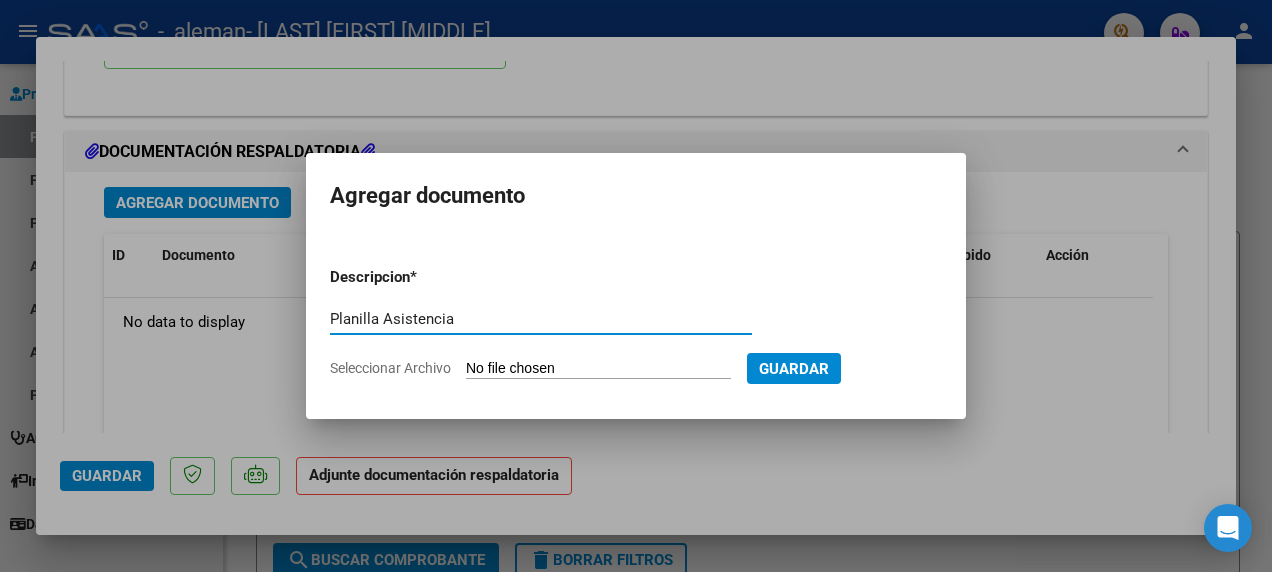 type on "Planilla Asistencia" 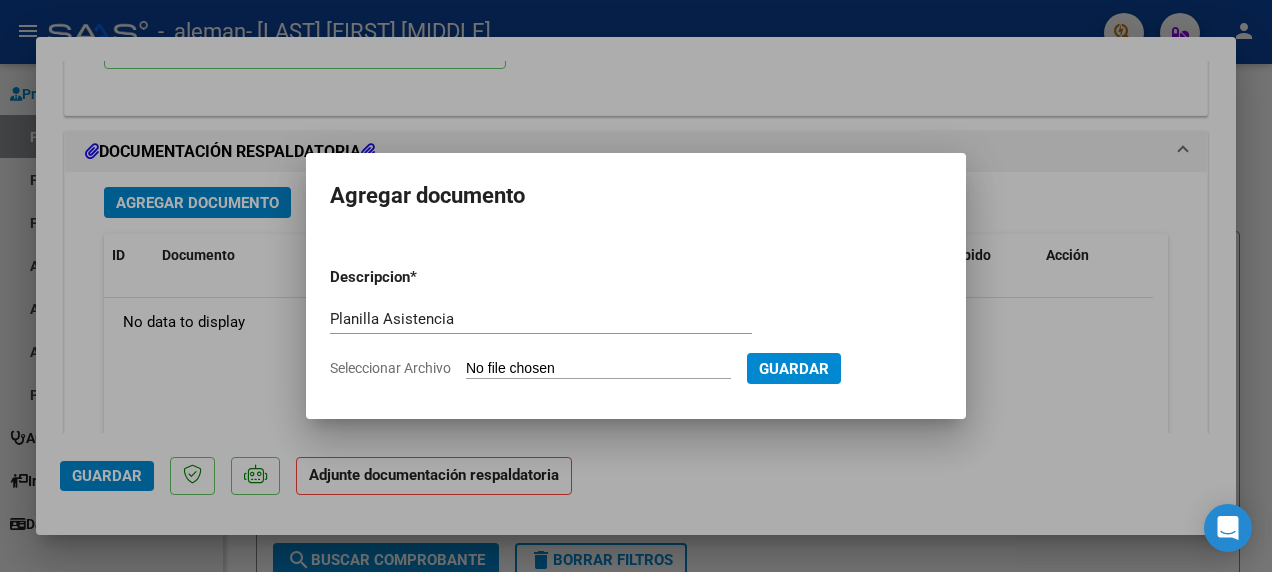 click on "Seleccionar Archivo" at bounding box center [598, 369] 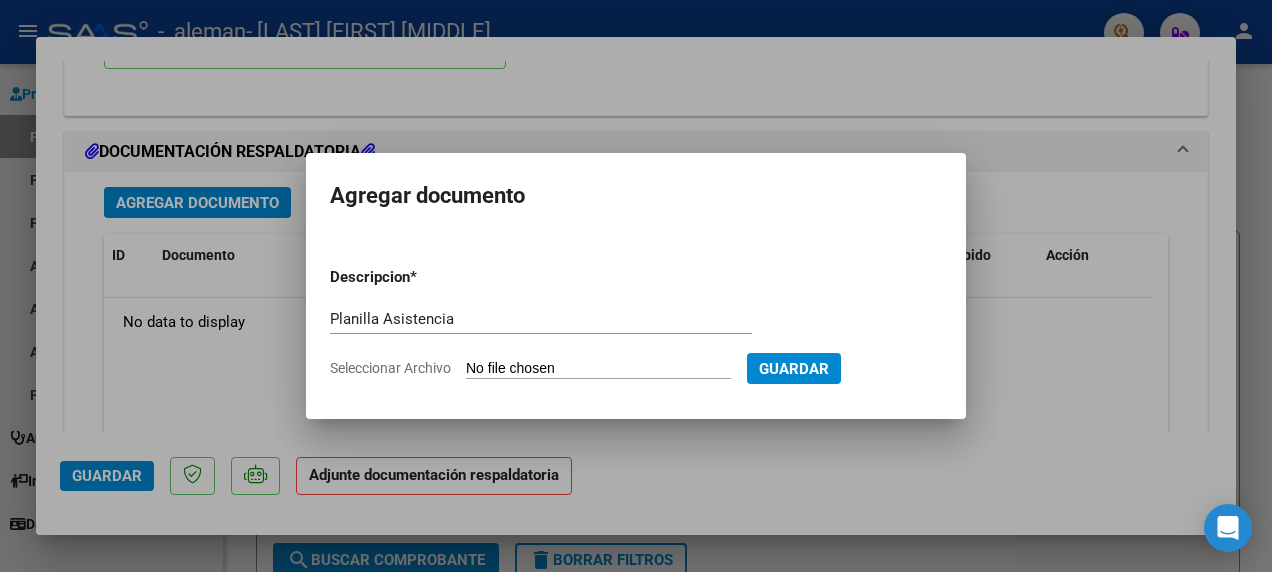 type on "C:\fakepath\asist julio.pdf" 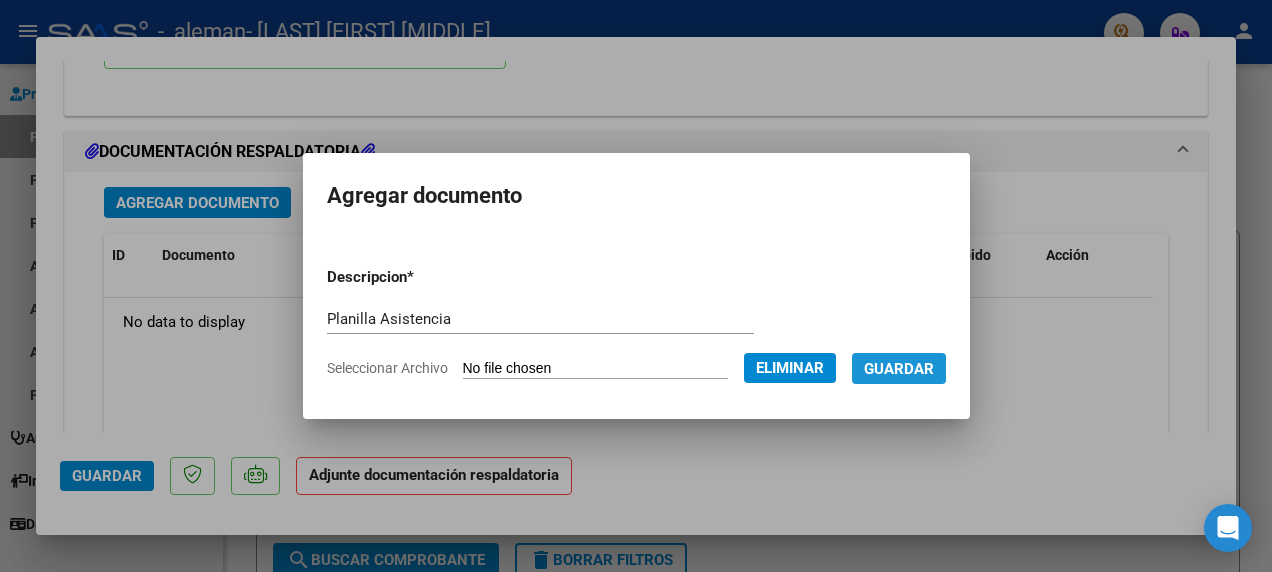 click on "Guardar" at bounding box center (899, 368) 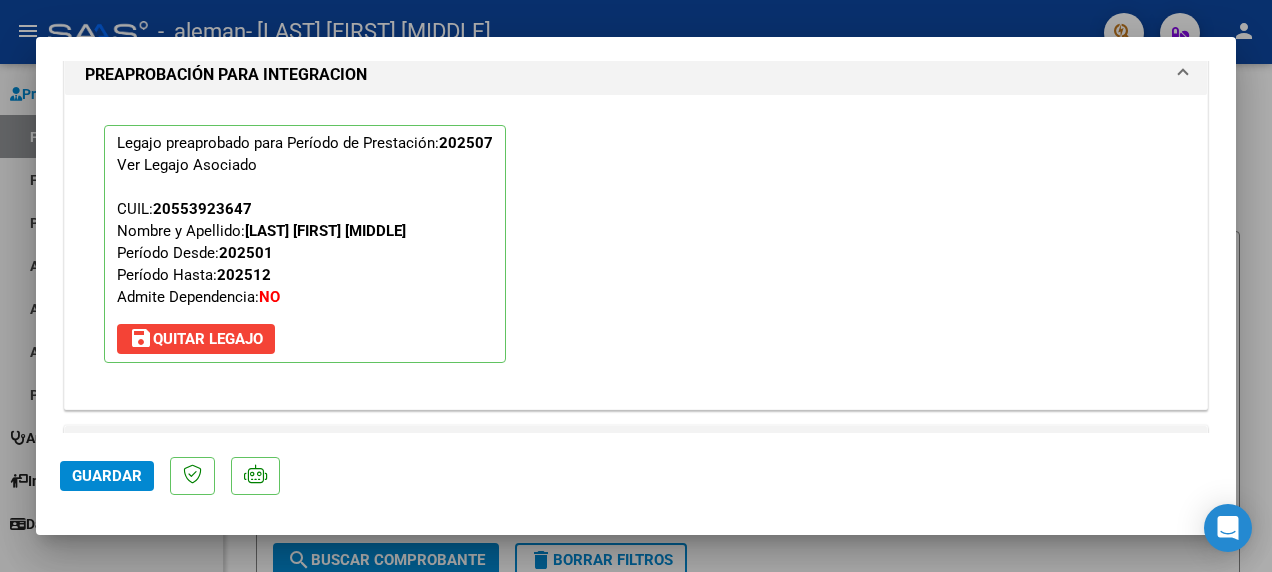 scroll, scrollTop: 1852, scrollLeft: 0, axis: vertical 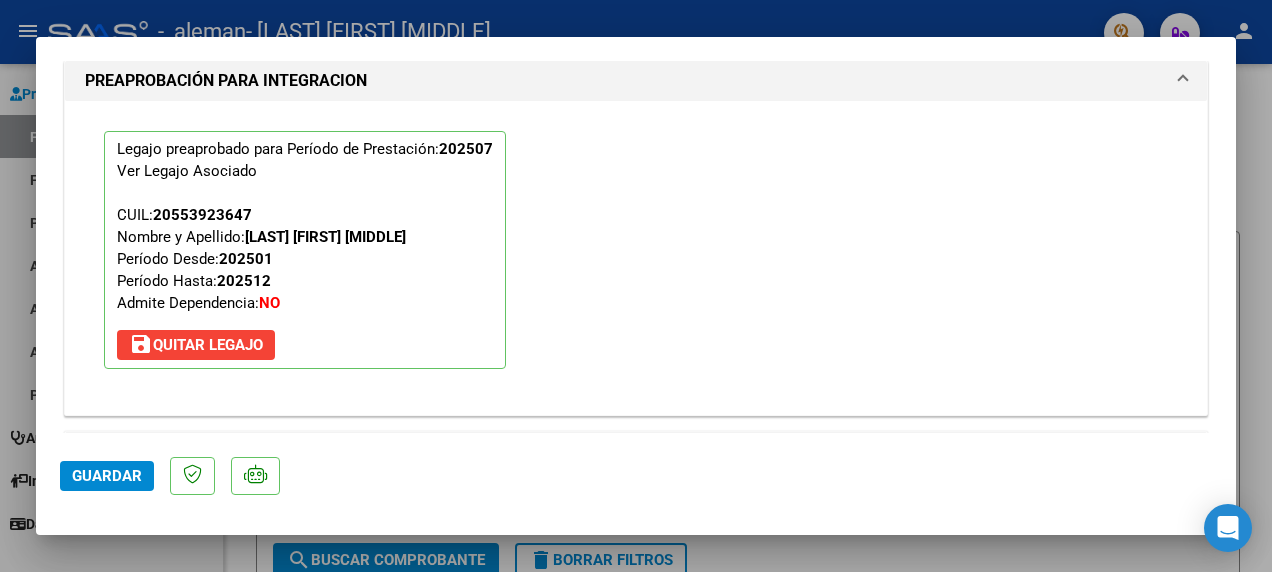 click on "Guardar" 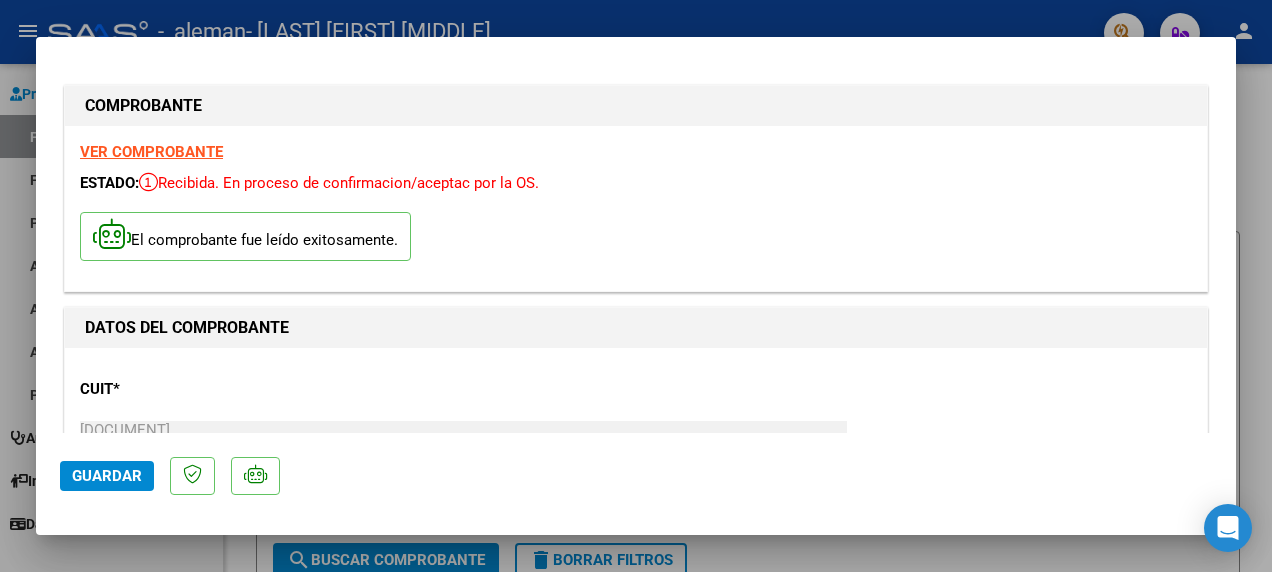 scroll, scrollTop: 0, scrollLeft: 0, axis: both 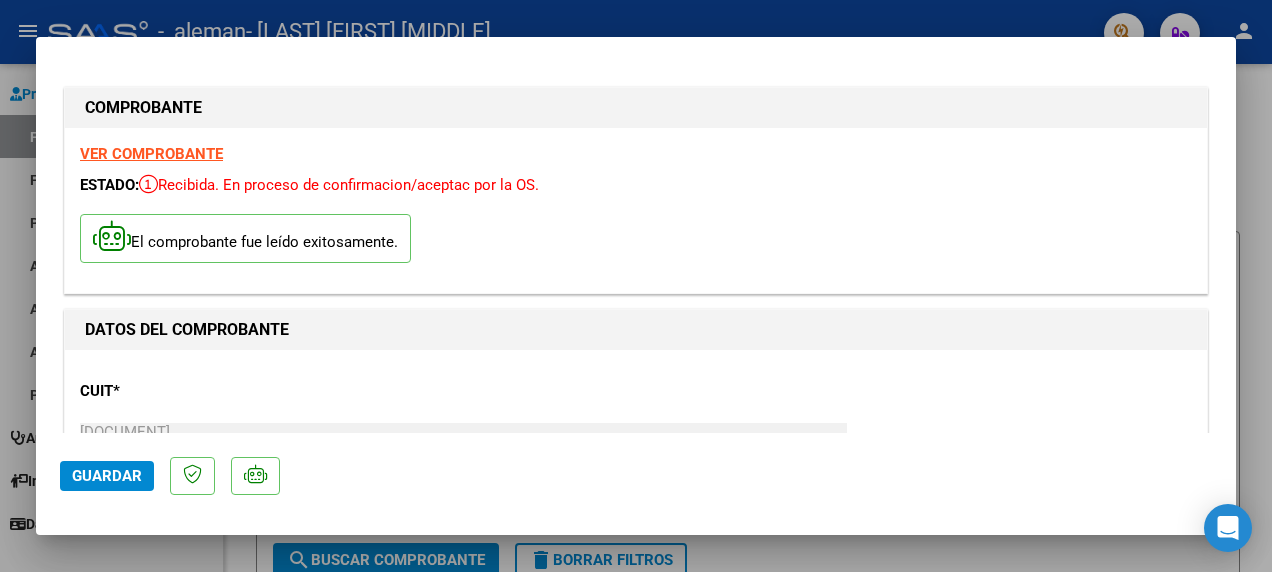 click on "Guardar" 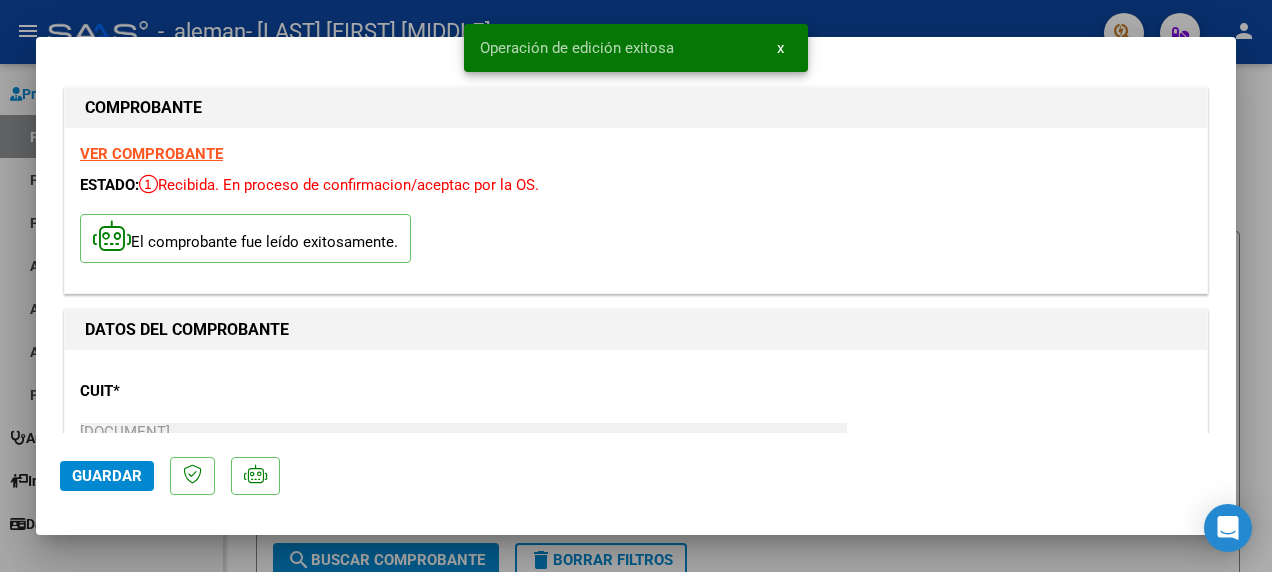 click at bounding box center (636, 286) 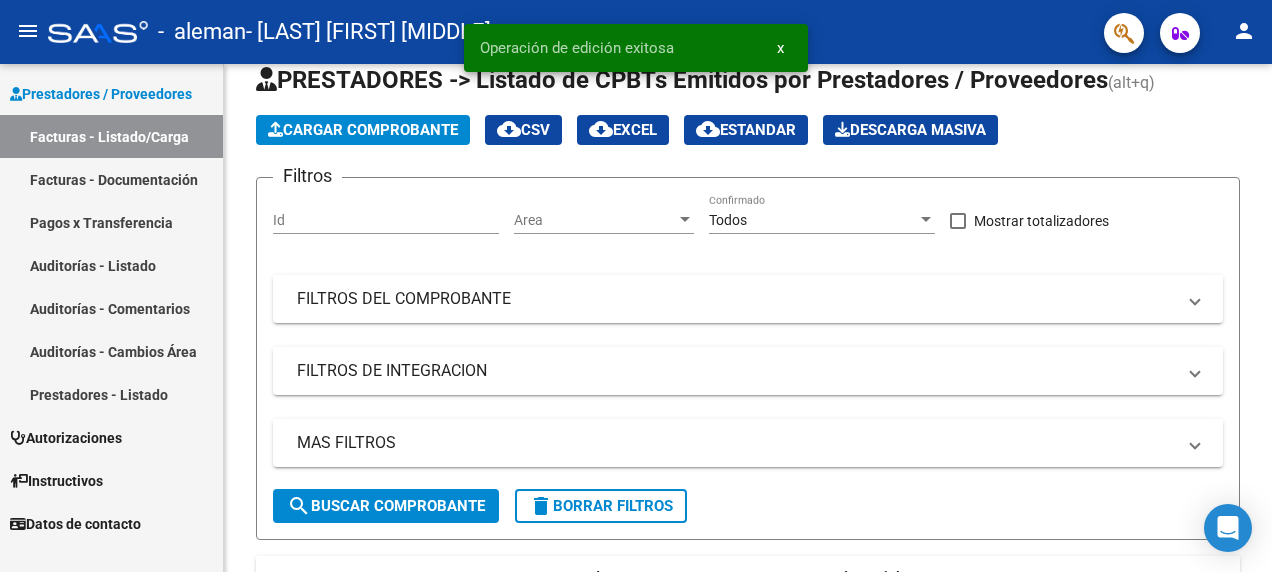 scroll, scrollTop: 300, scrollLeft: 0, axis: vertical 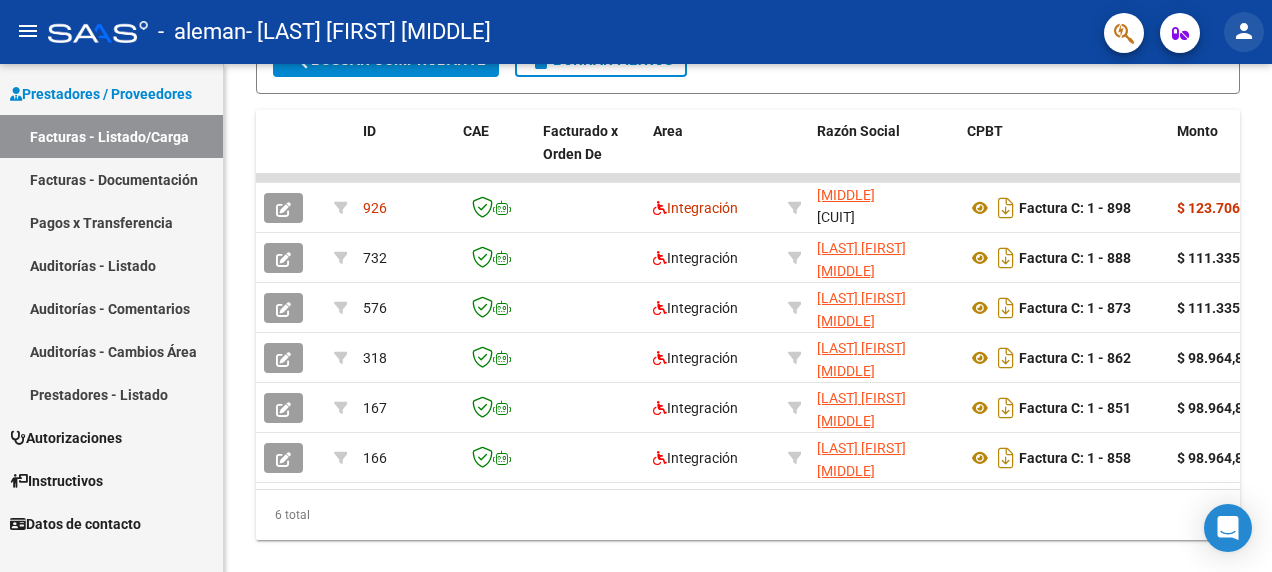 click on "person" 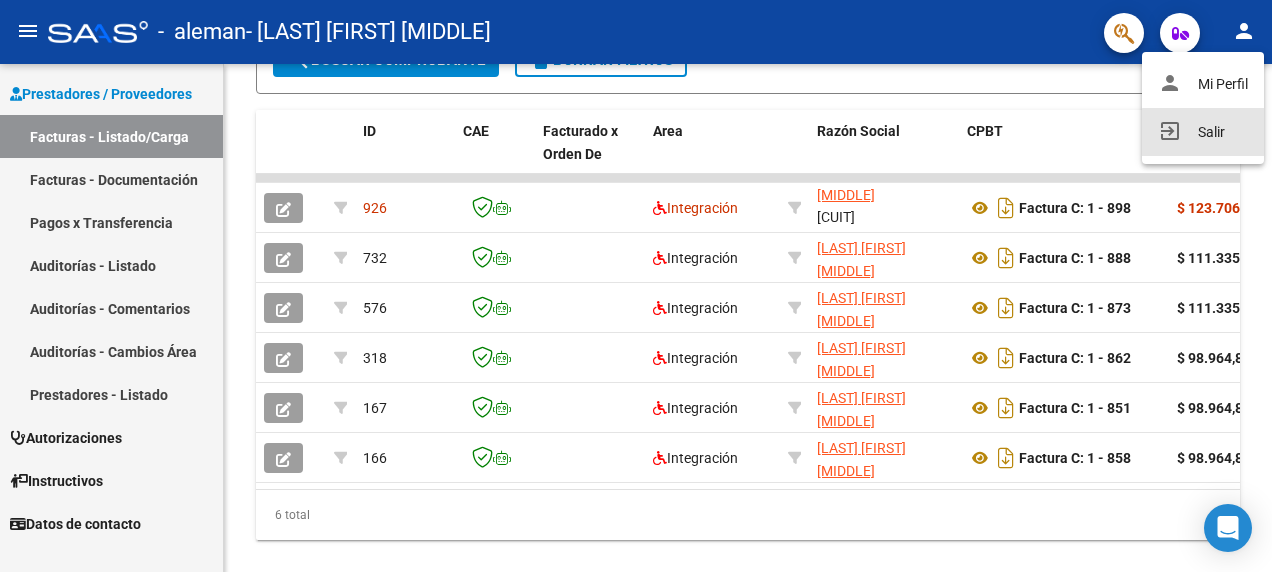 click on "exit_to_app  Salir" at bounding box center (1203, 132) 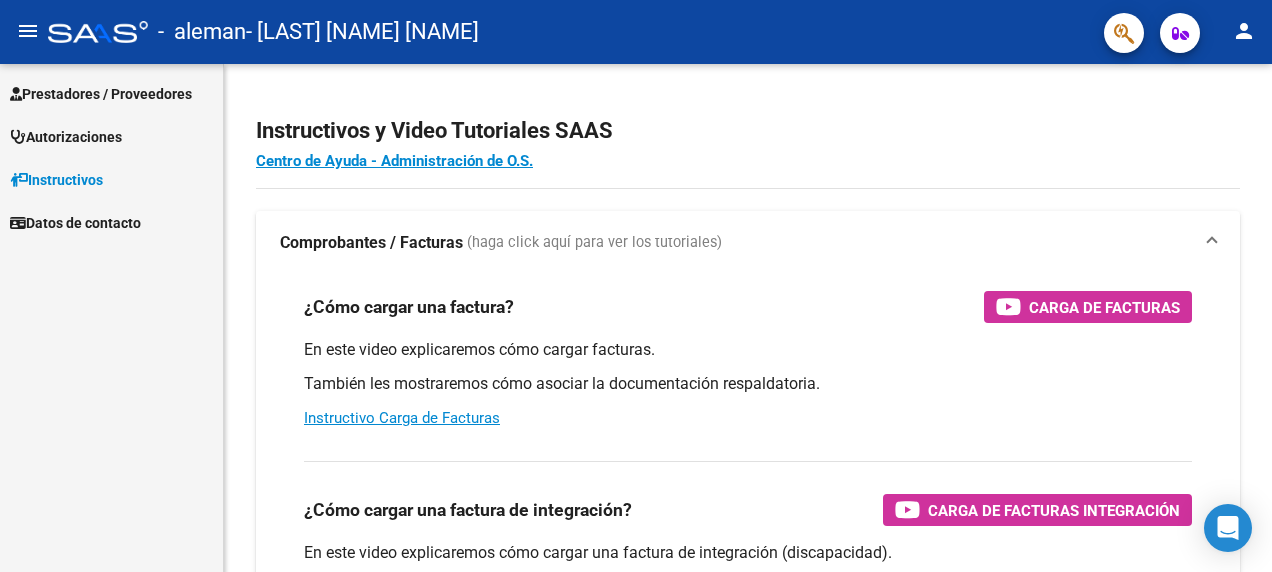 scroll, scrollTop: 0, scrollLeft: 0, axis: both 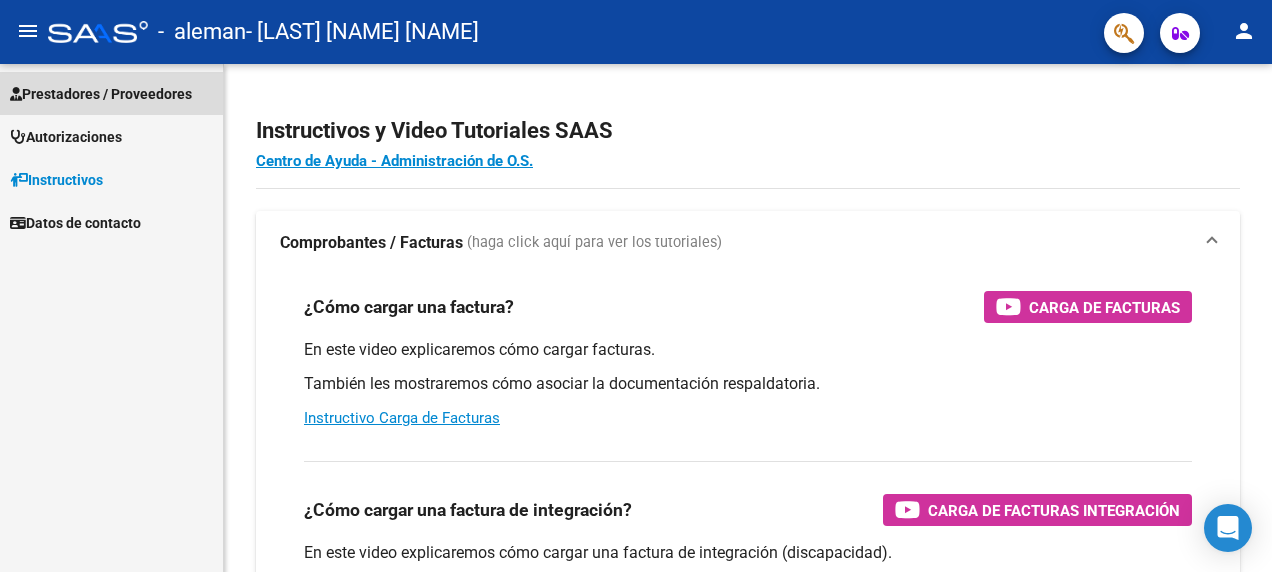 click on "Prestadores / Proveedores" at bounding box center (101, 94) 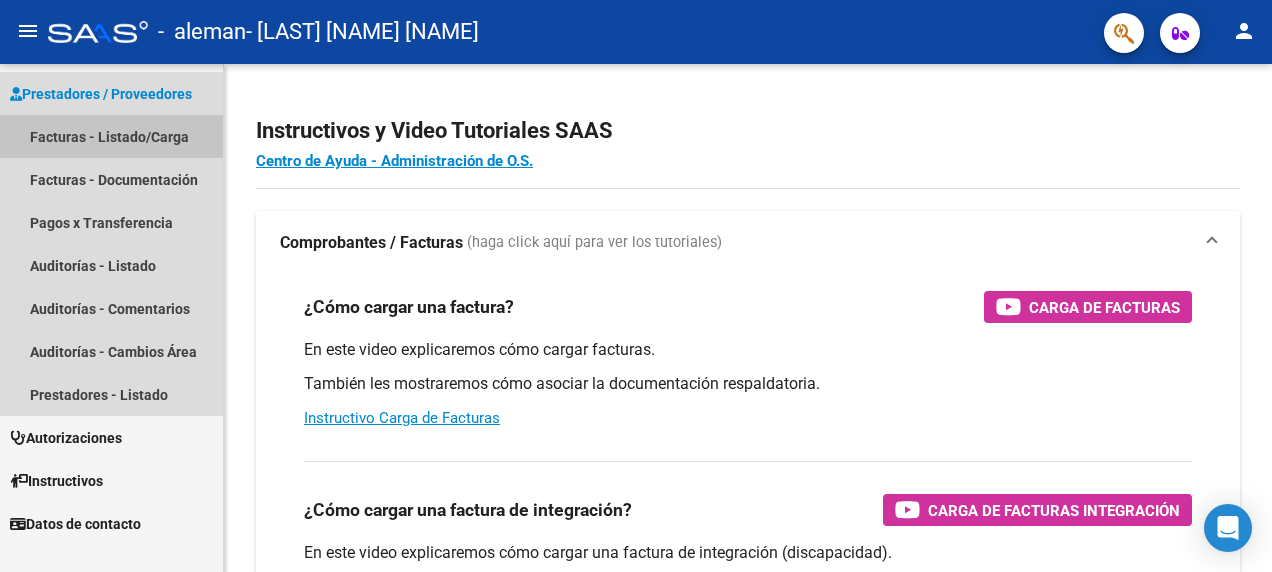 click on "Facturas - Listado/Carga" at bounding box center (111, 136) 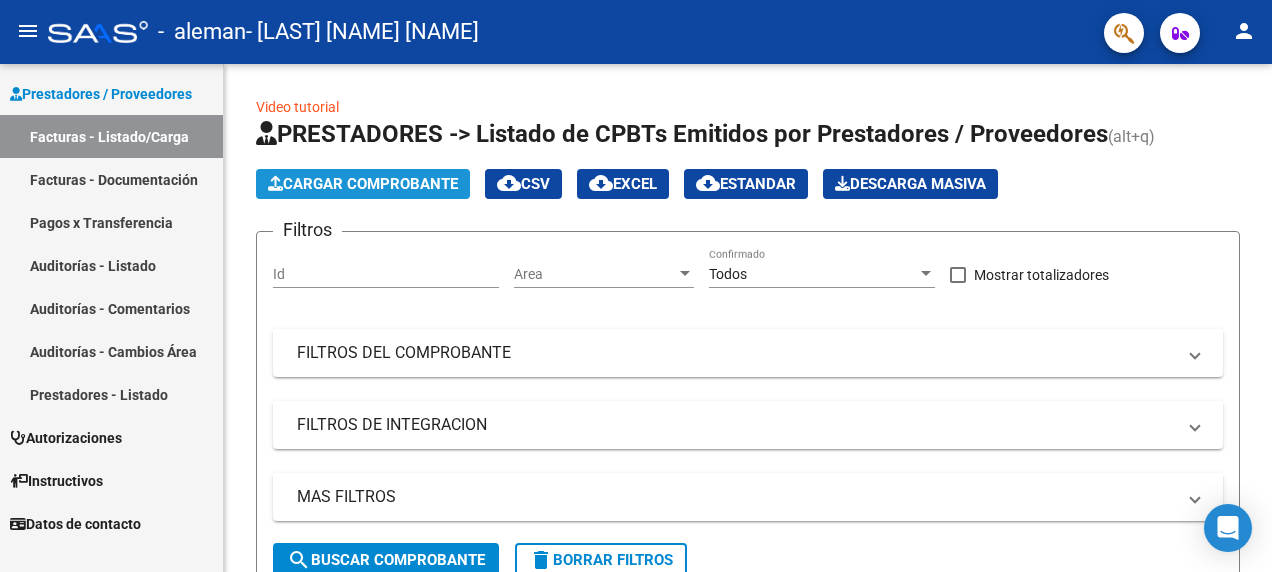 click on "Cargar Comprobante" 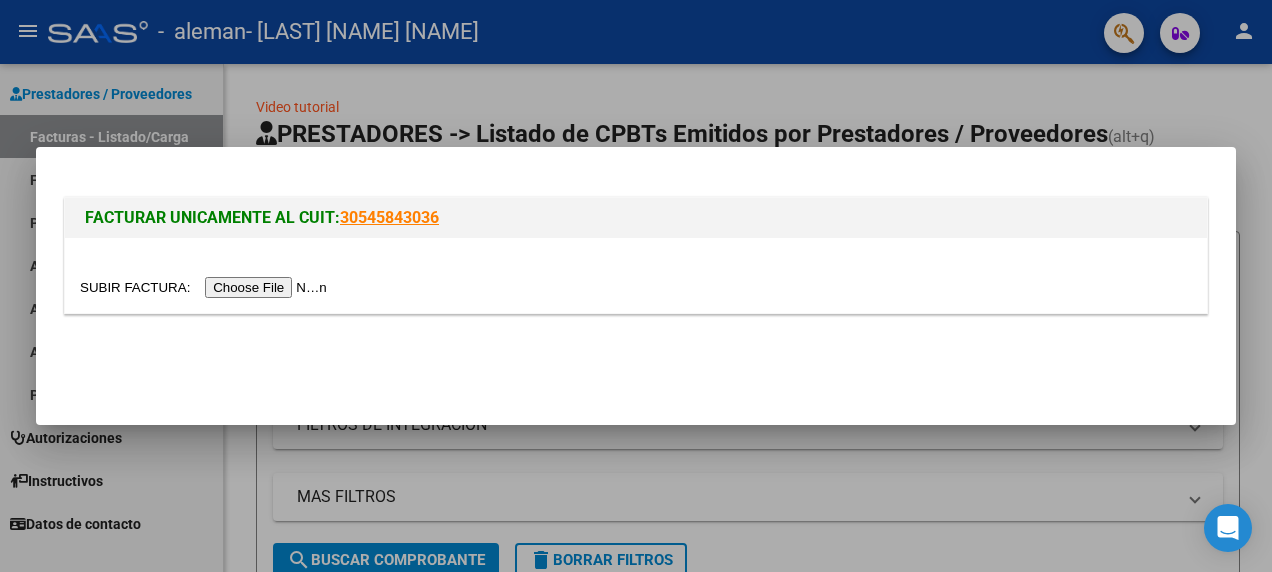 click at bounding box center [206, 287] 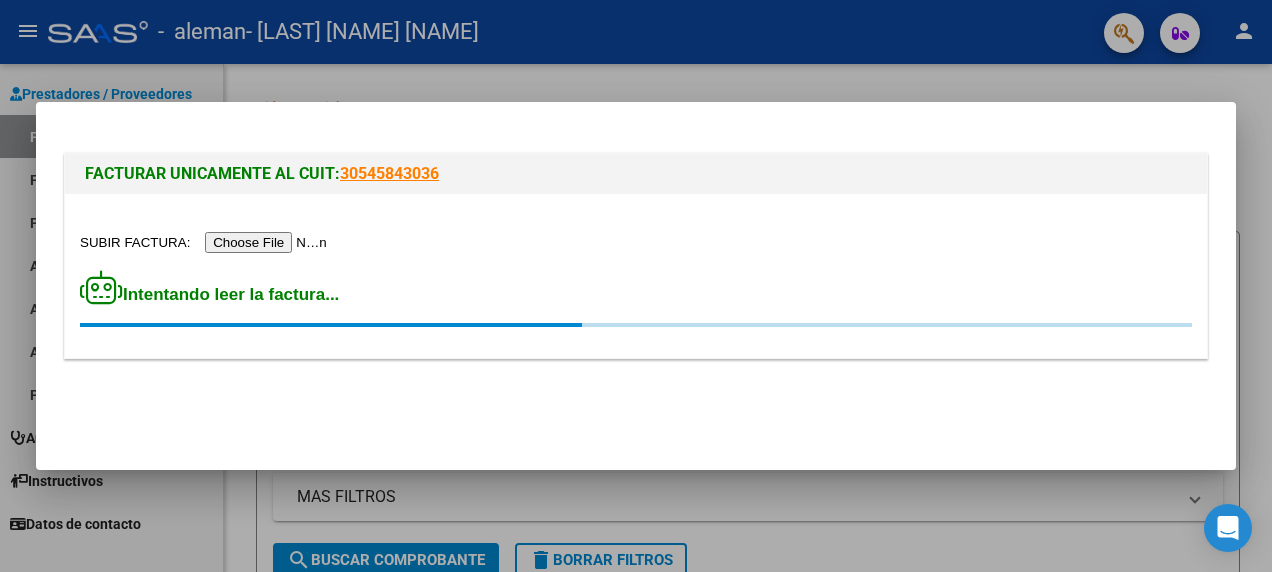 click at bounding box center [206, 242] 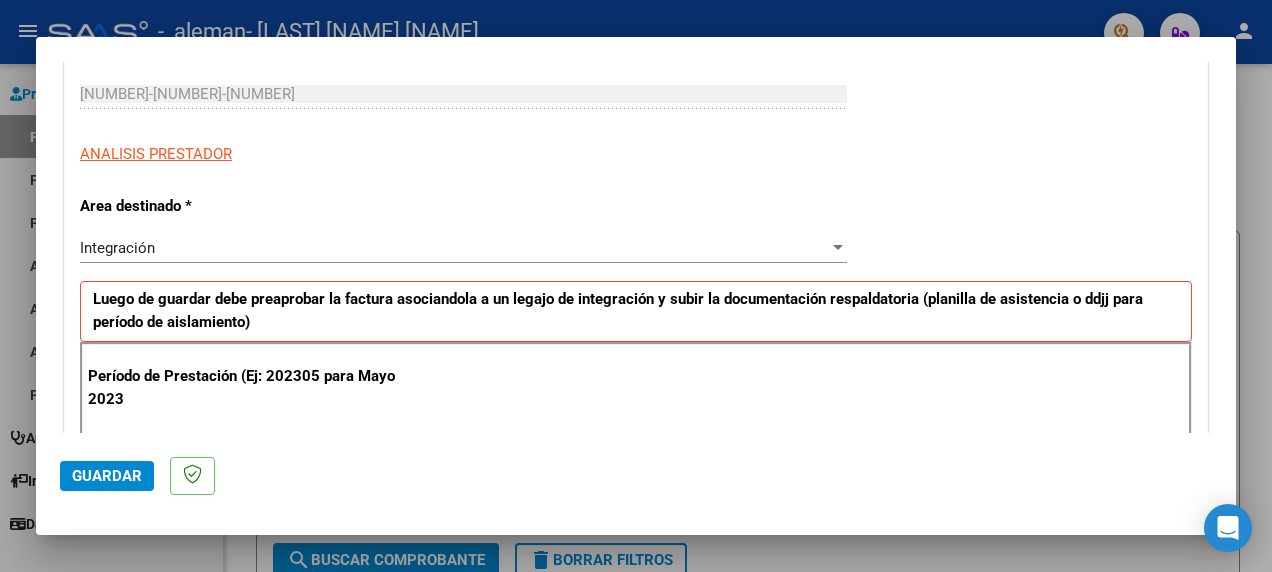 scroll, scrollTop: 500, scrollLeft: 0, axis: vertical 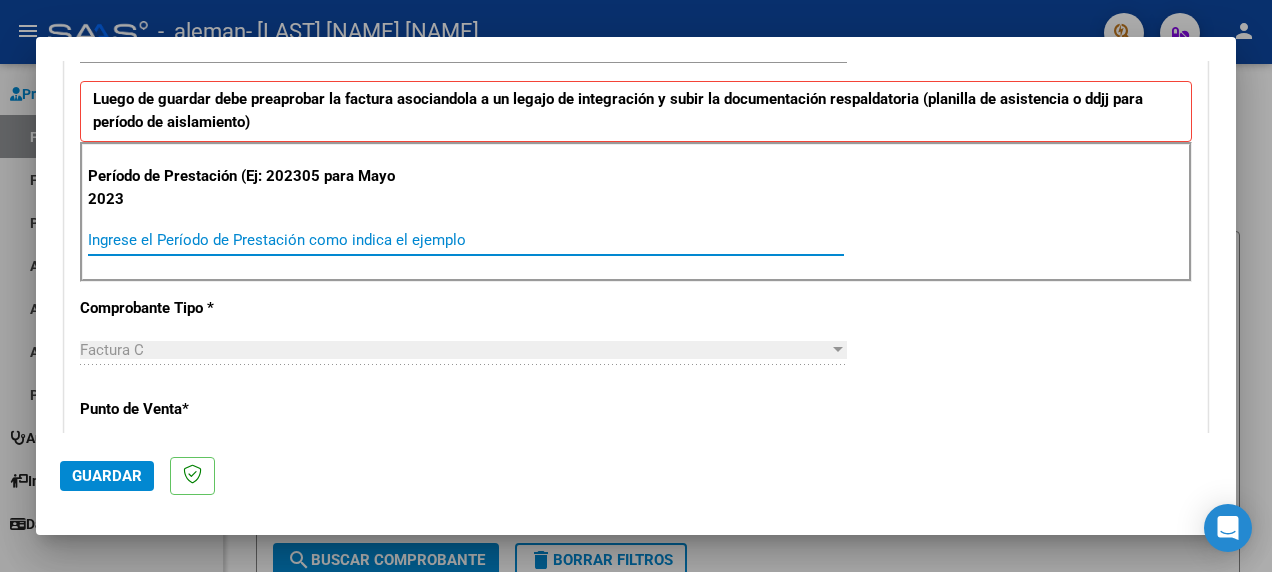 click on "Ingrese el Período de Prestación como indica el ejemplo" at bounding box center (466, 240) 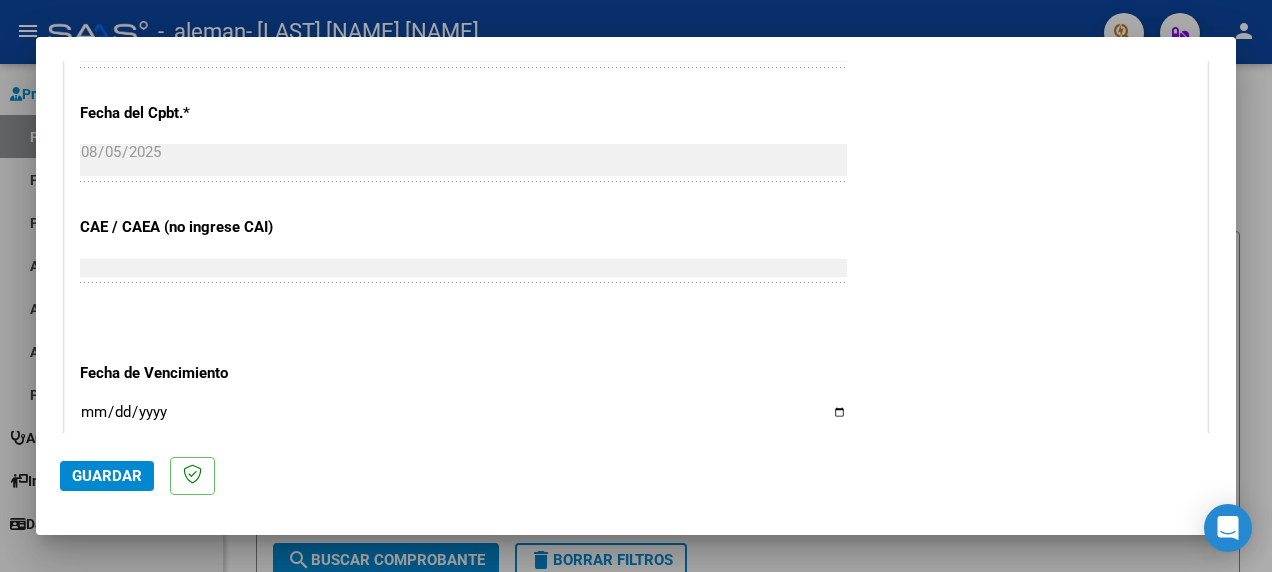 scroll, scrollTop: 1300, scrollLeft: 0, axis: vertical 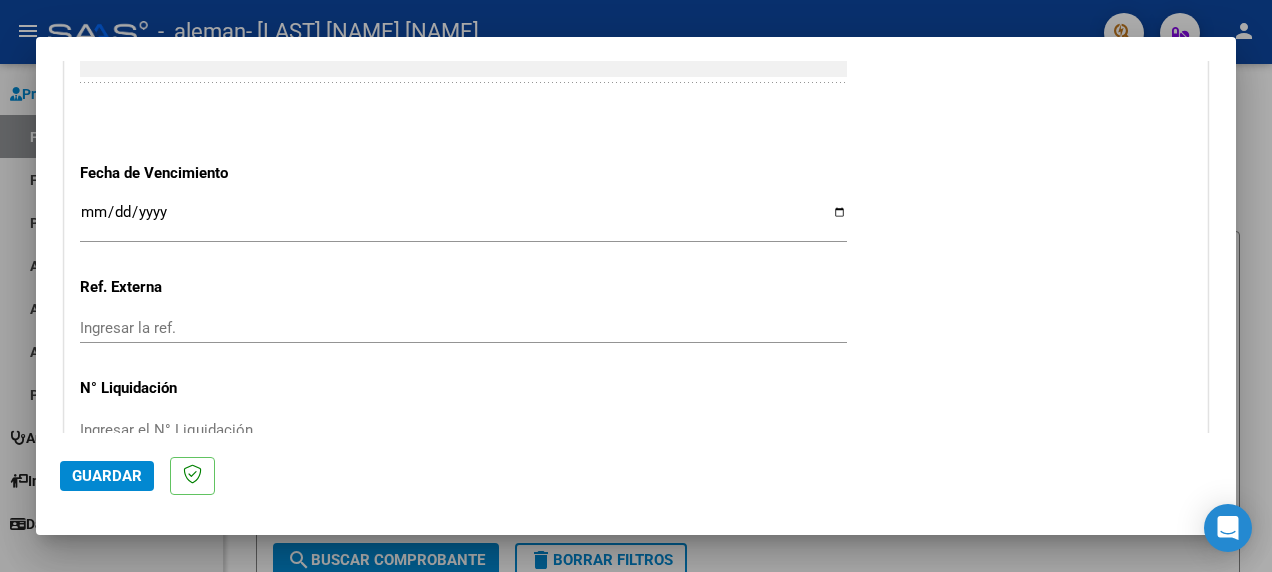 type on "202507" 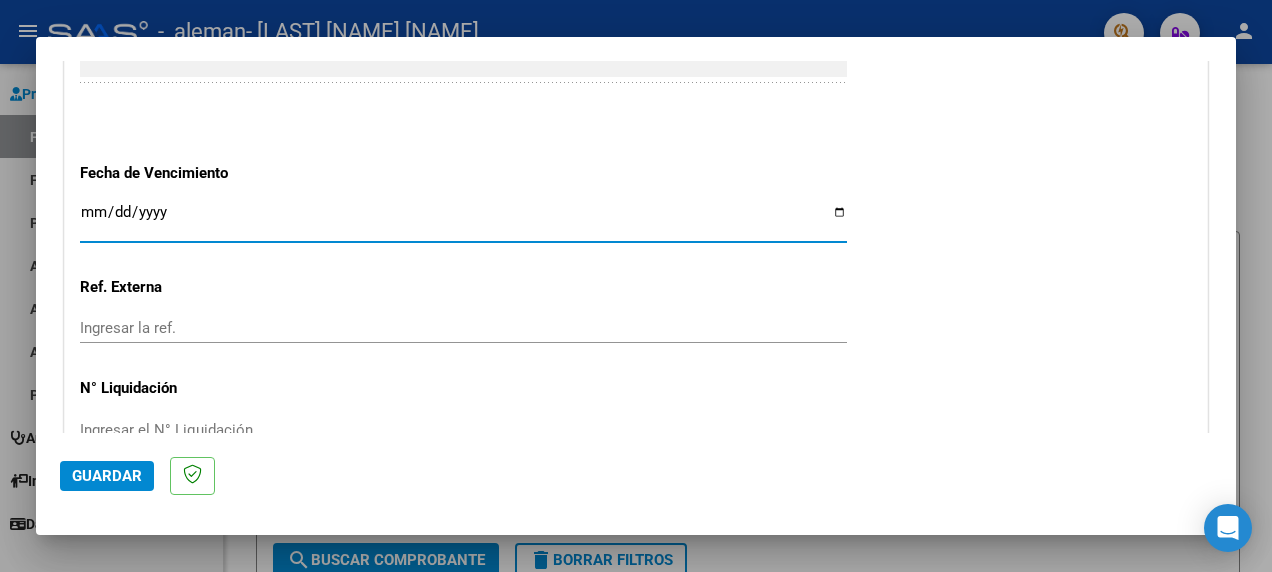 click on "Ingresar la fecha" at bounding box center (463, 220) 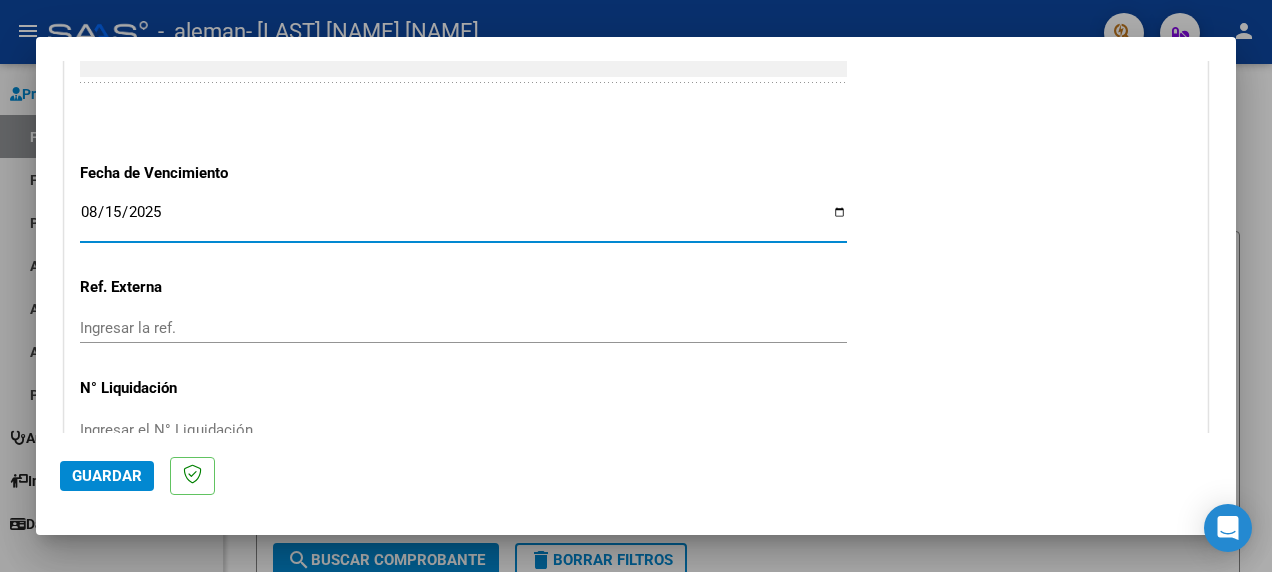 type on "2025-08-15" 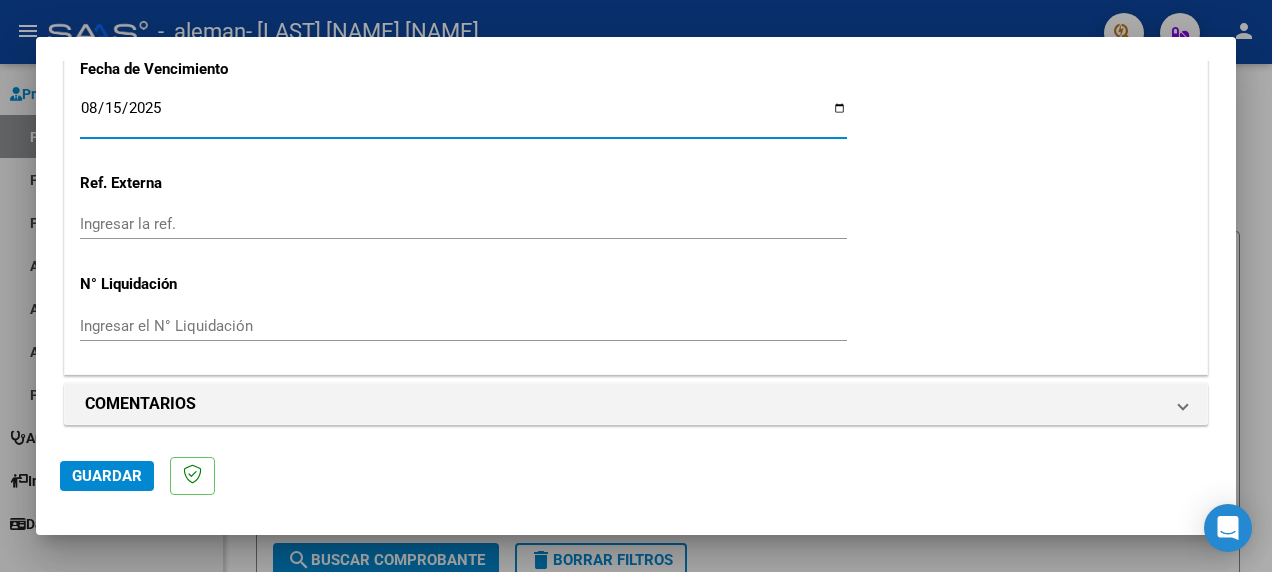scroll, scrollTop: 1406, scrollLeft: 0, axis: vertical 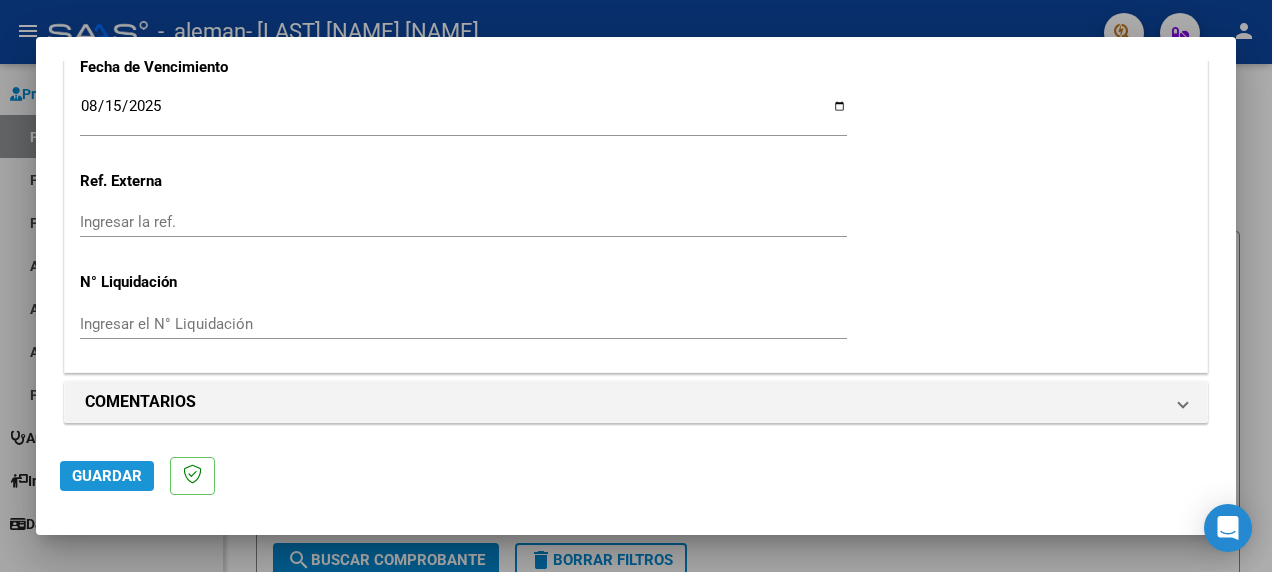 click on "Guardar" 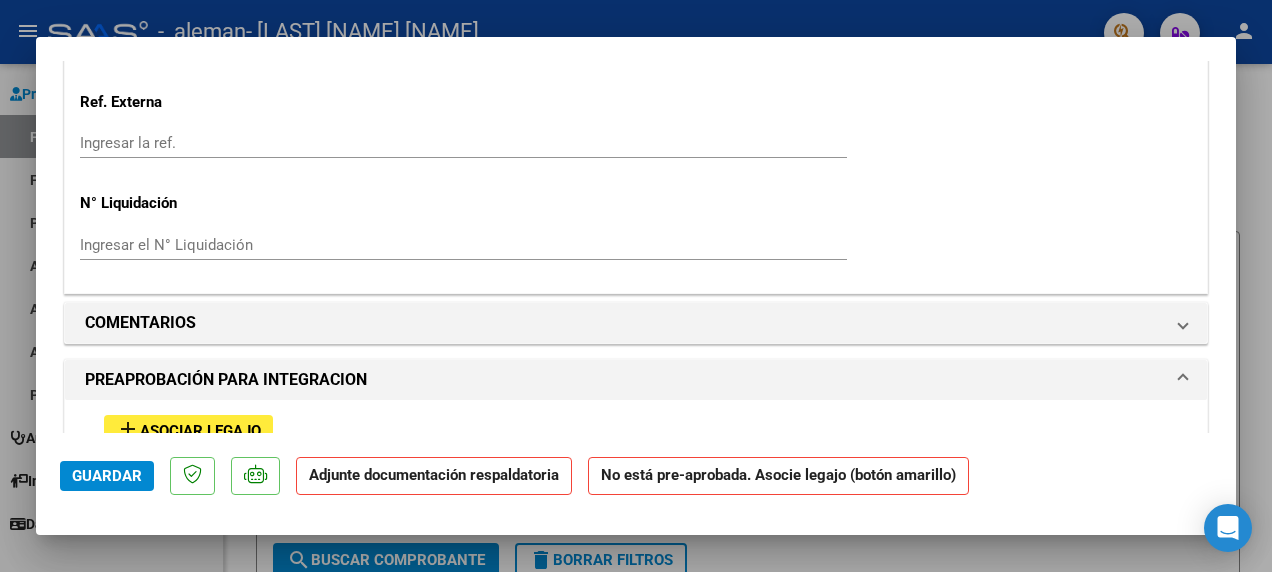 scroll, scrollTop: 1700, scrollLeft: 0, axis: vertical 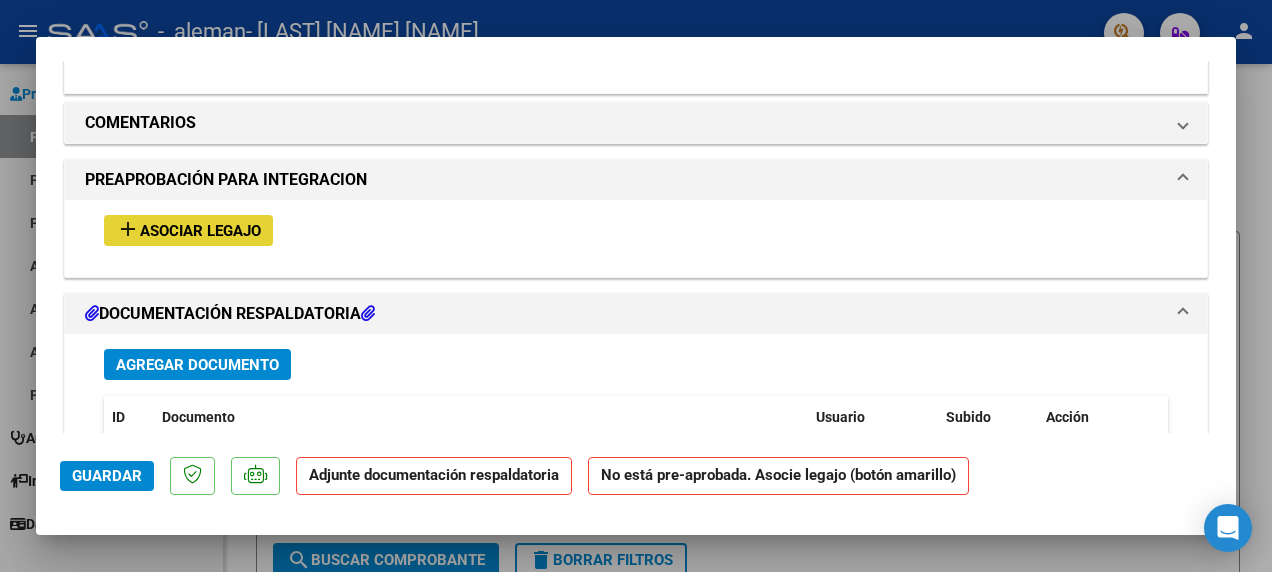 click on "Asociar Legajo" at bounding box center [200, 231] 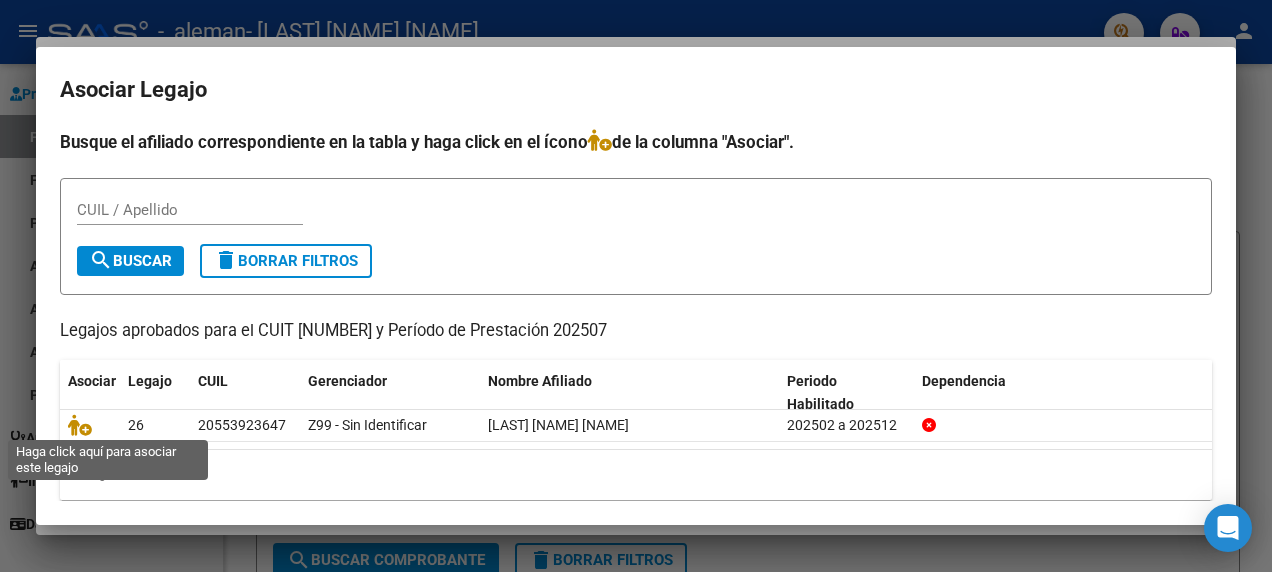 click 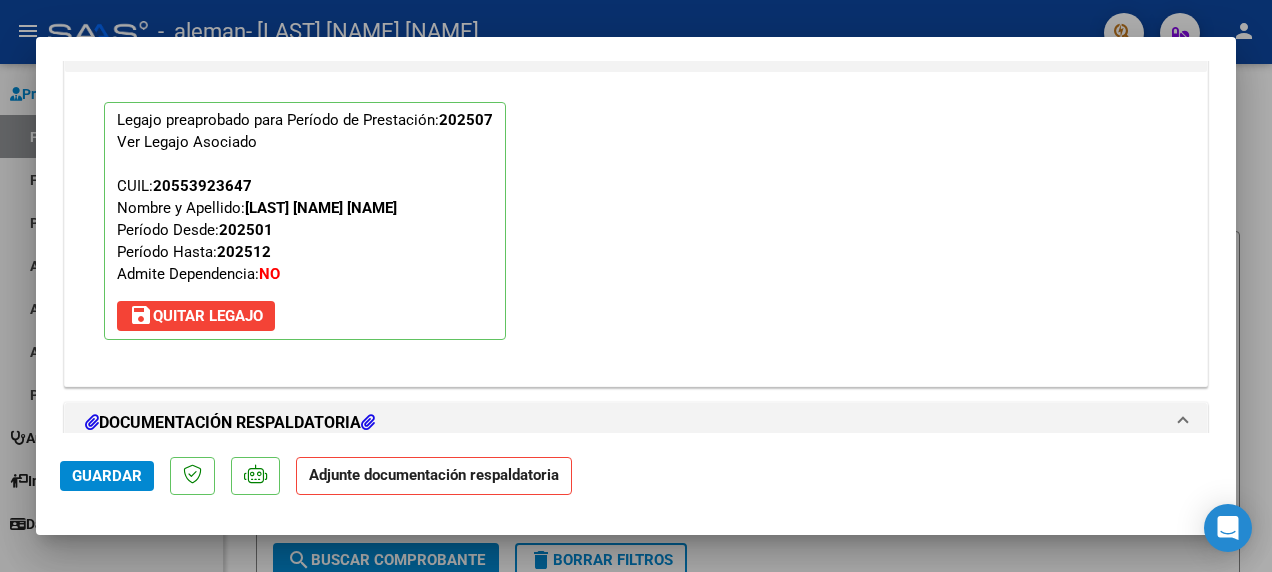 scroll, scrollTop: 2052, scrollLeft: 0, axis: vertical 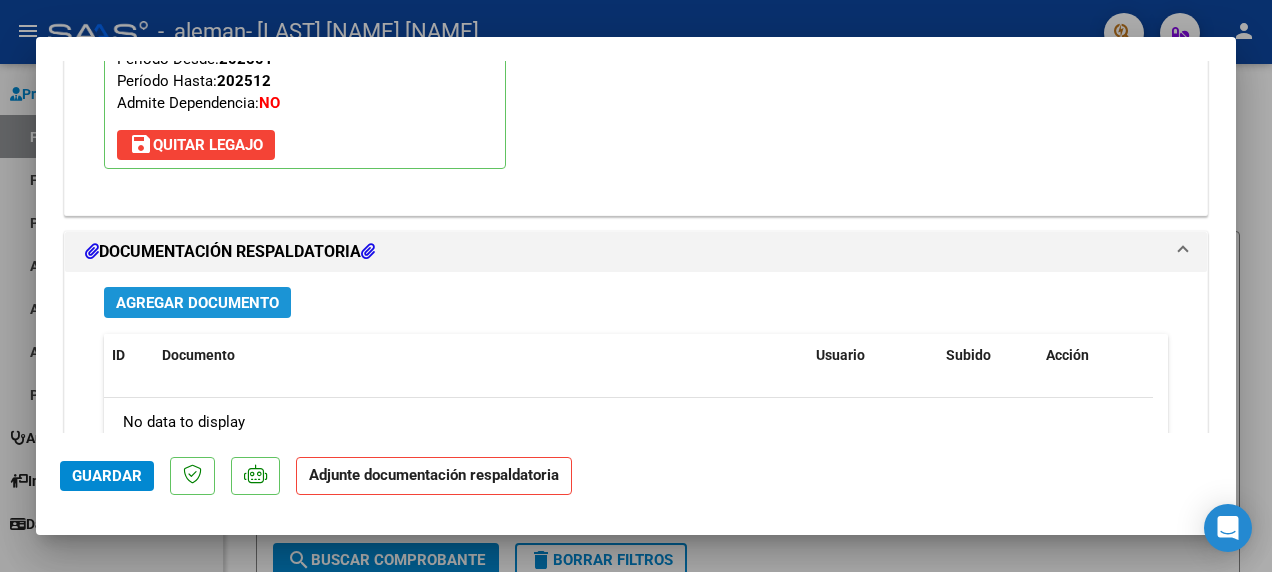 click on "Agregar Documento" at bounding box center [197, 303] 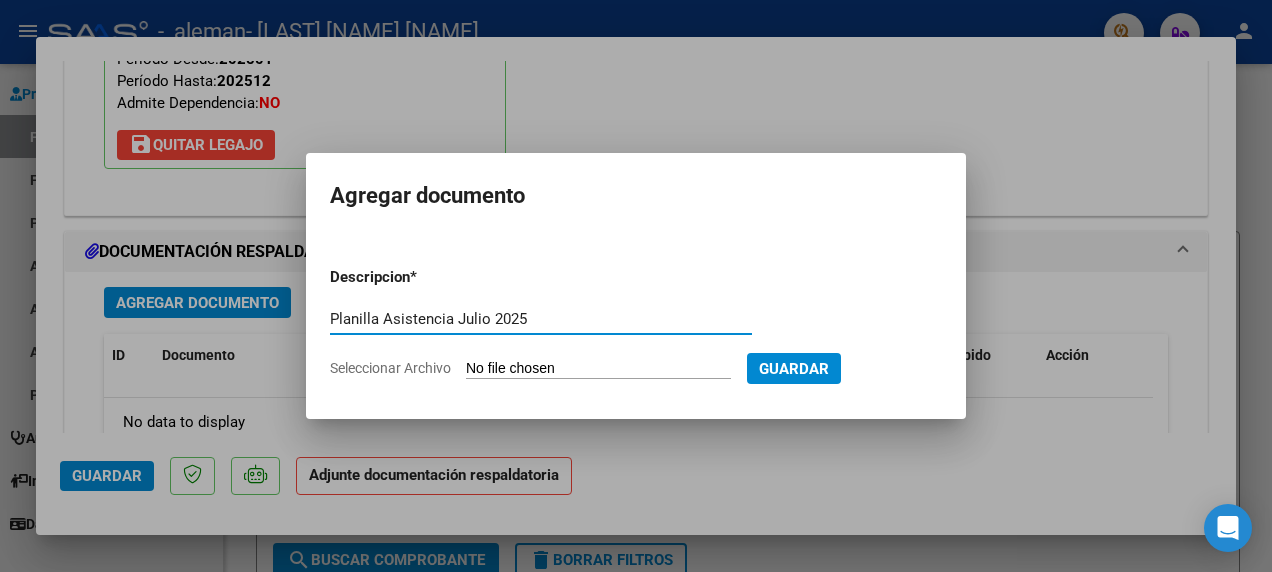 type on "Planilla Asistencia Julio 2025" 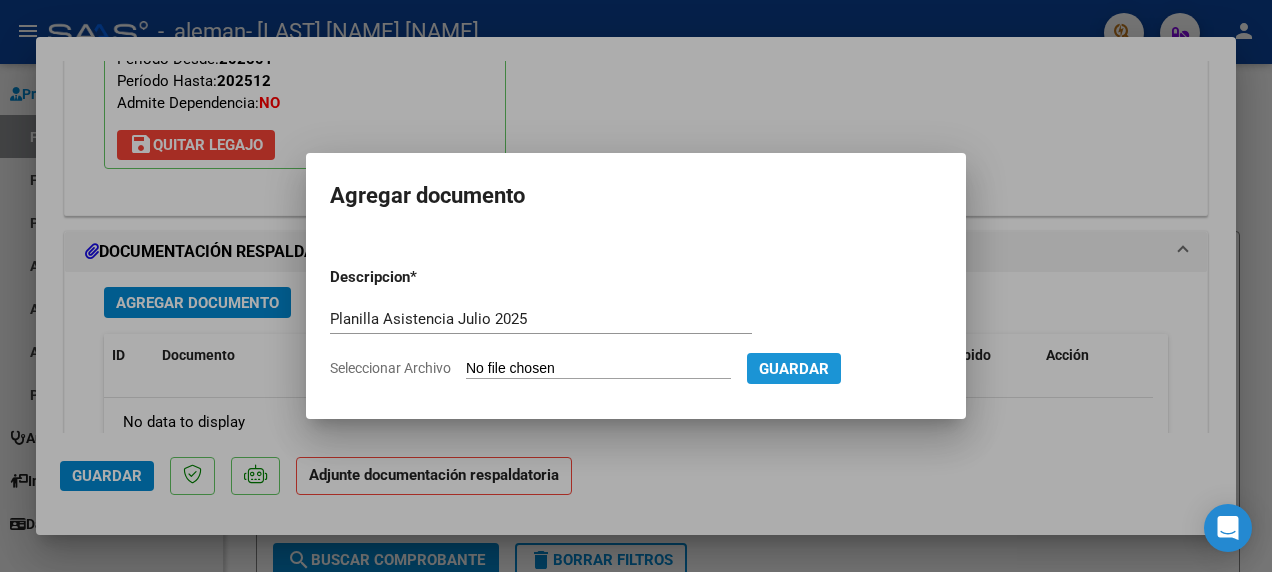 click on "Guardar" at bounding box center (794, 369) 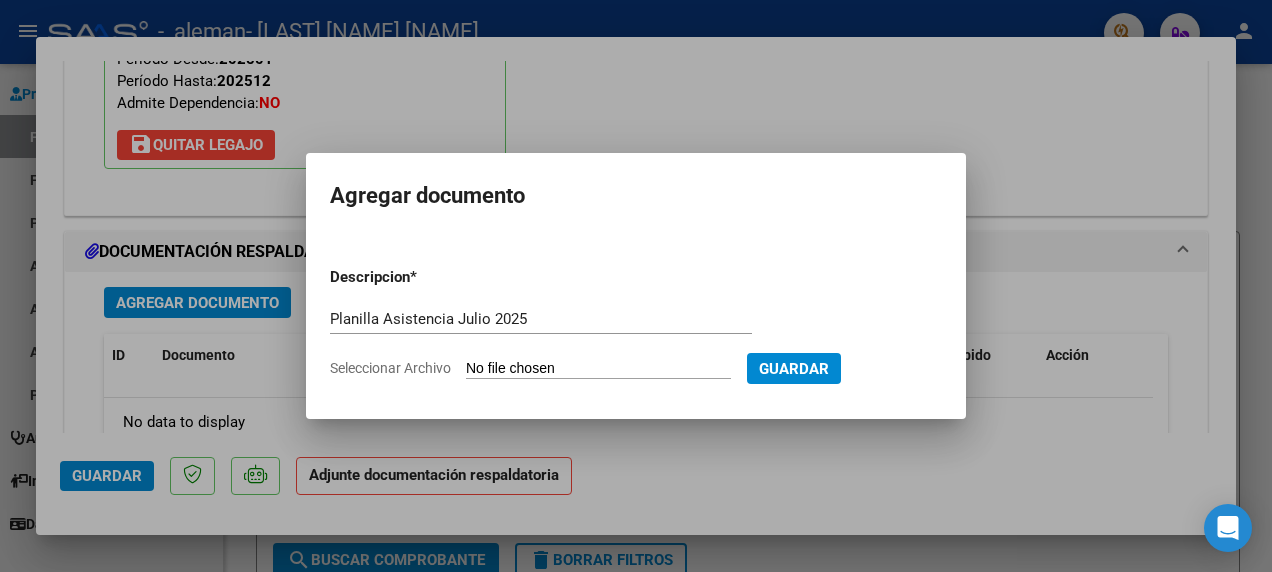click on "Seleccionar Archivo" at bounding box center (598, 369) 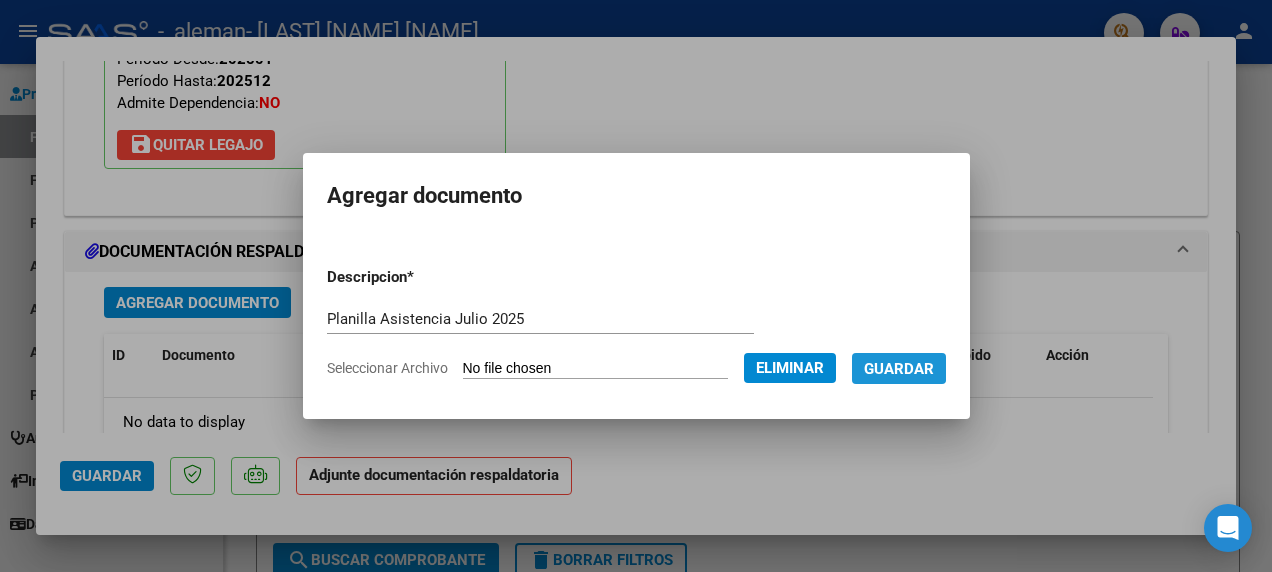 click on "Guardar" at bounding box center (899, 369) 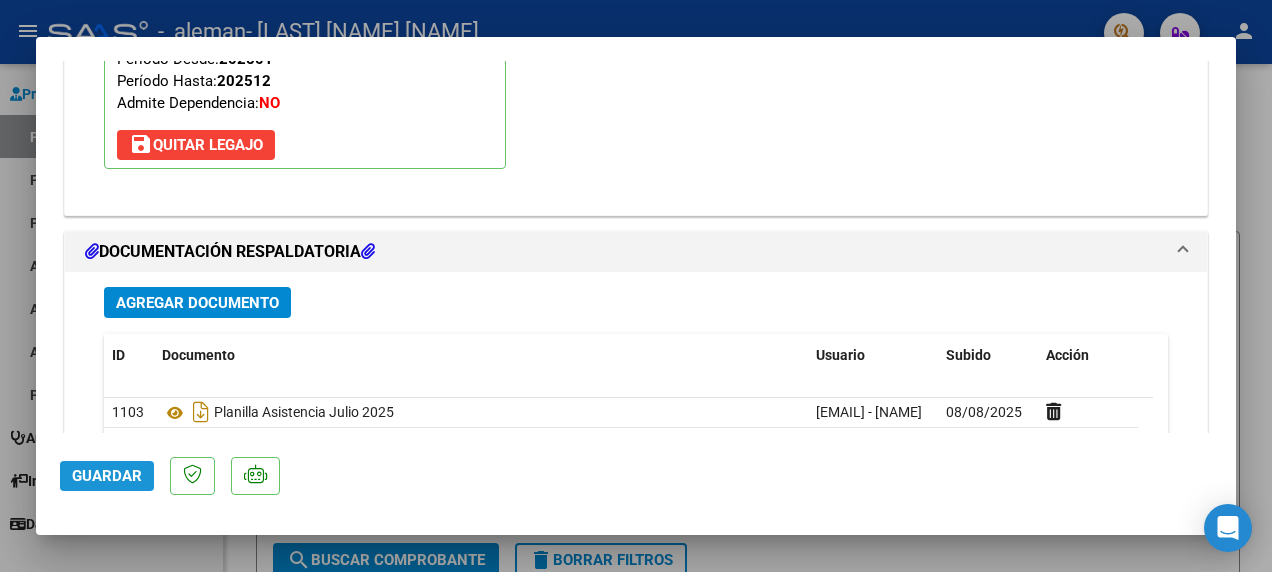click on "Guardar" 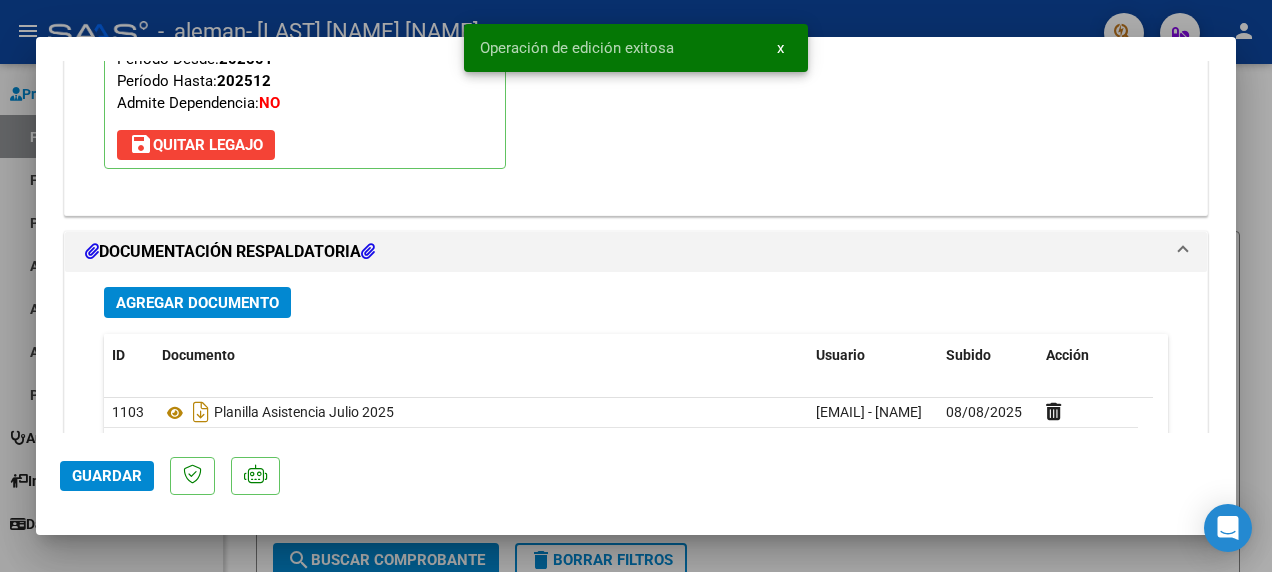 click at bounding box center (636, 286) 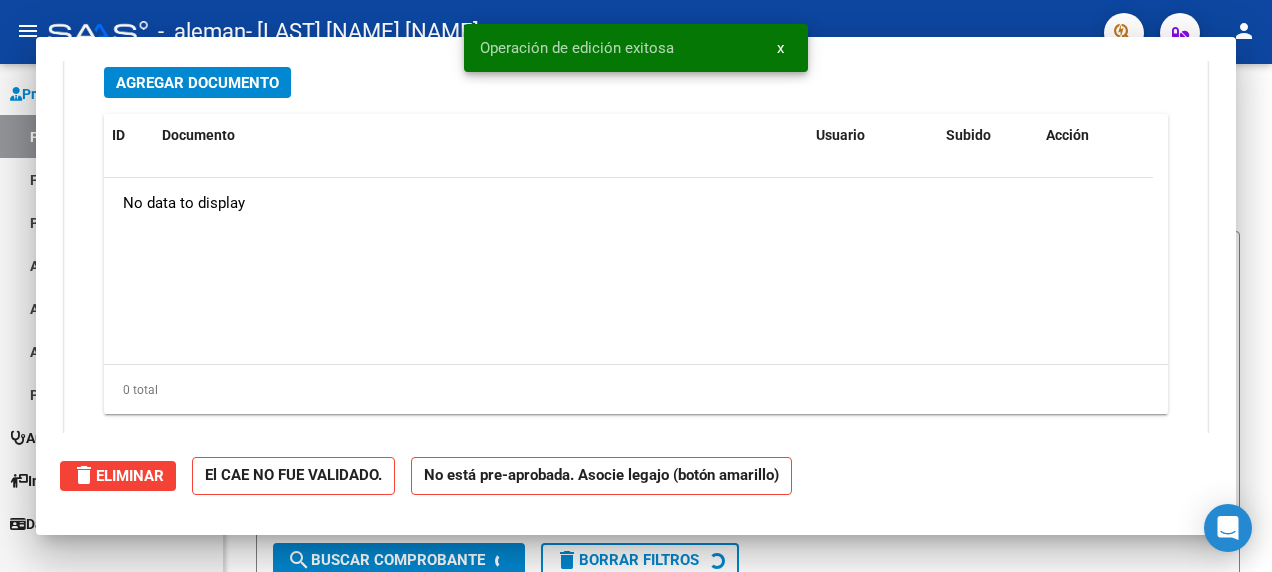 scroll, scrollTop: 0, scrollLeft: 0, axis: both 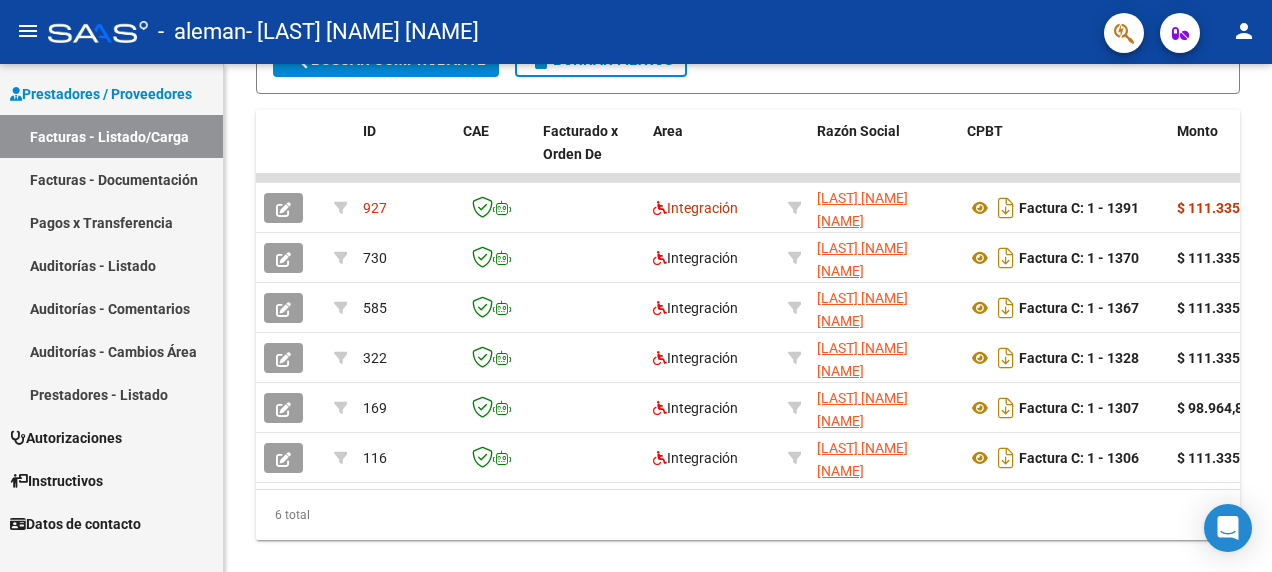 click on "person" 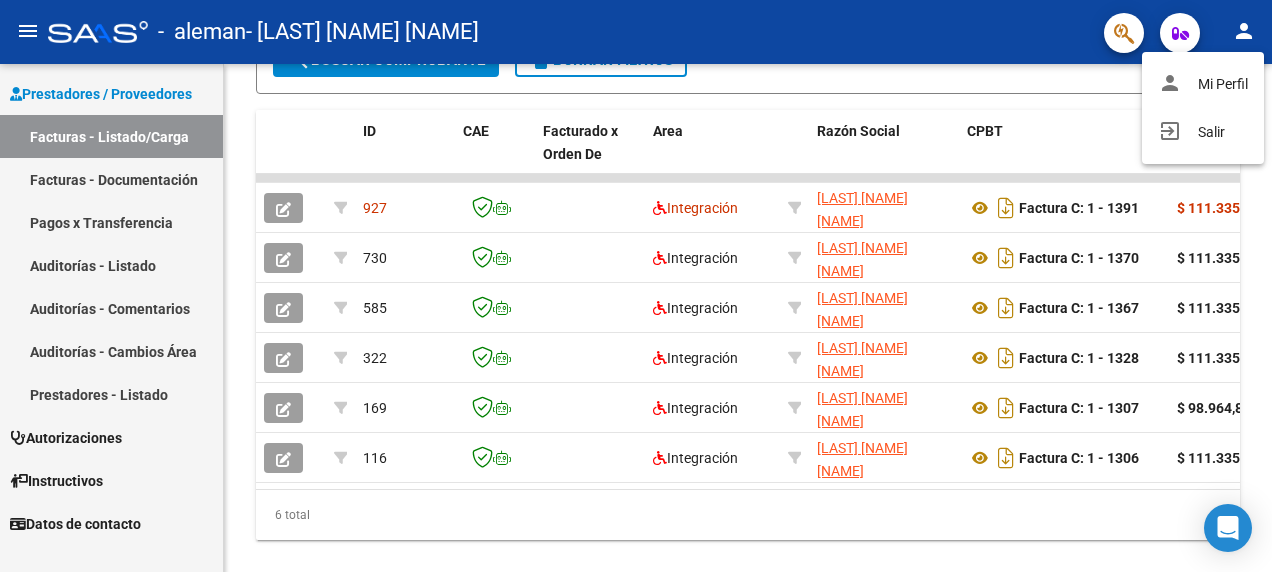 click on "exit_to_app  Salir" at bounding box center (1203, 132) 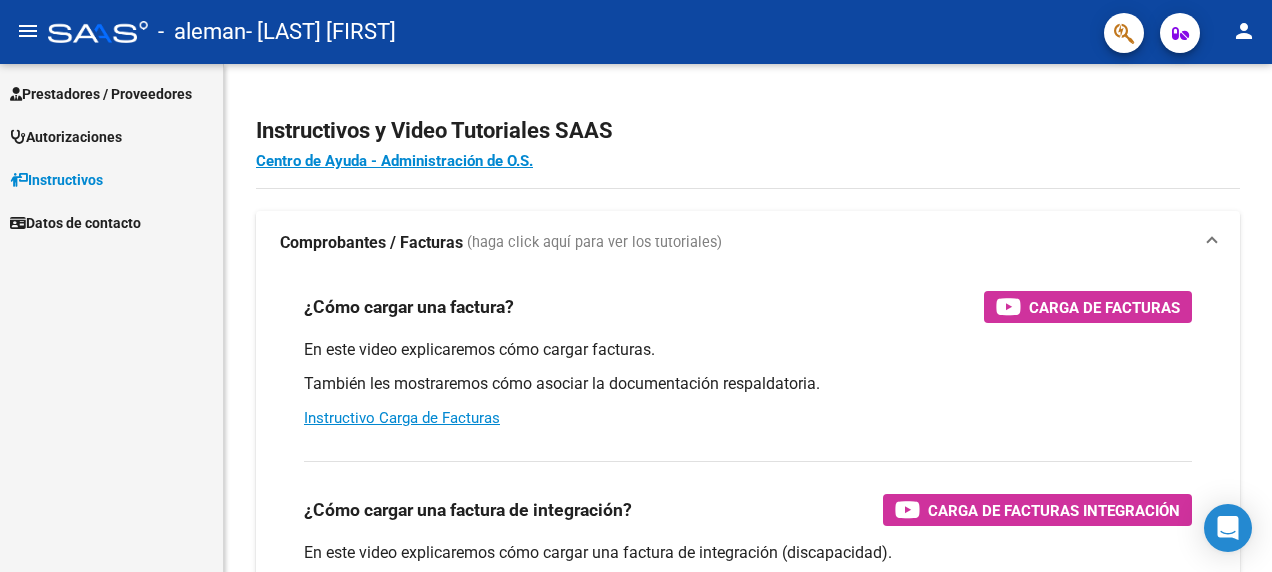 scroll, scrollTop: 0, scrollLeft: 0, axis: both 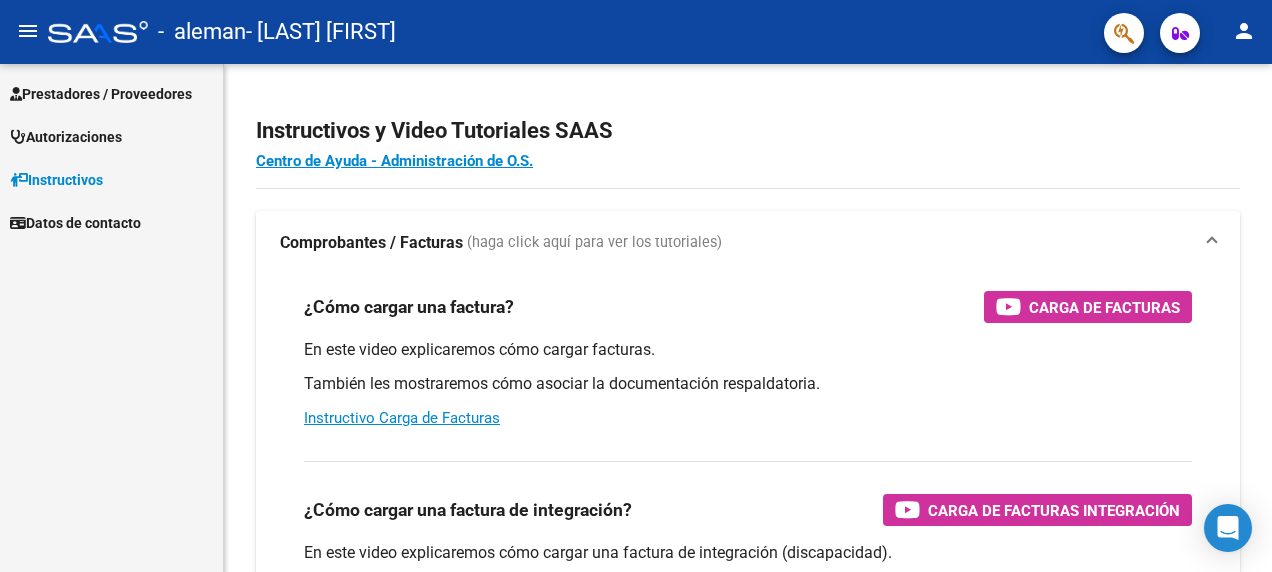 click on "Prestadores / Proveedores" at bounding box center (101, 94) 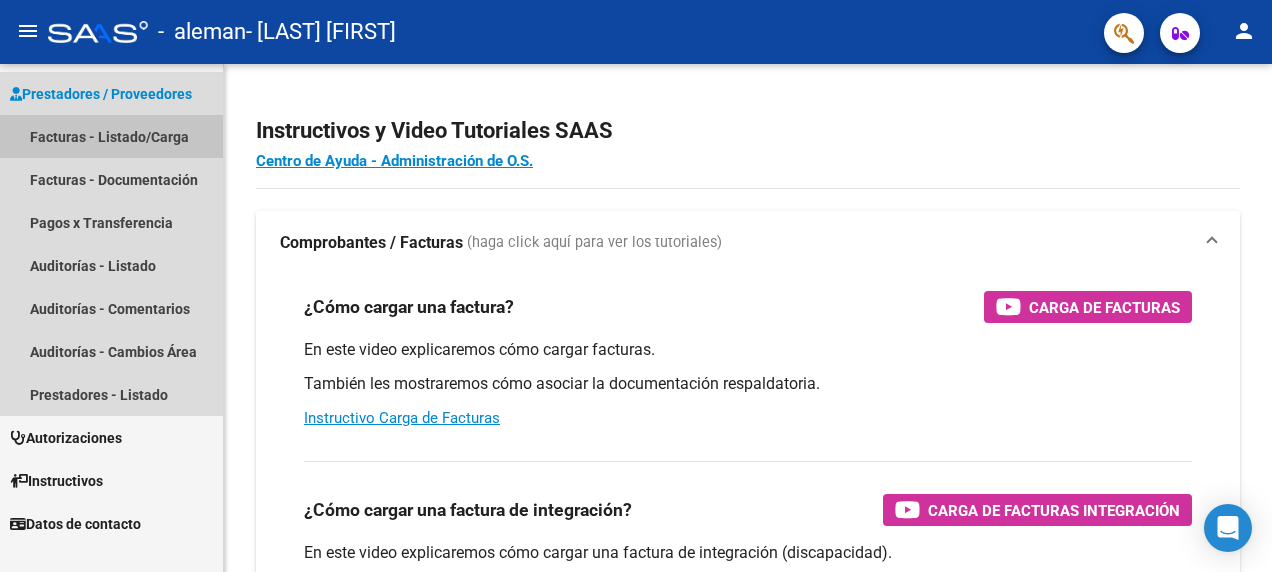 click on "Facturas - Listado/Carga" at bounding box center [111, 136] 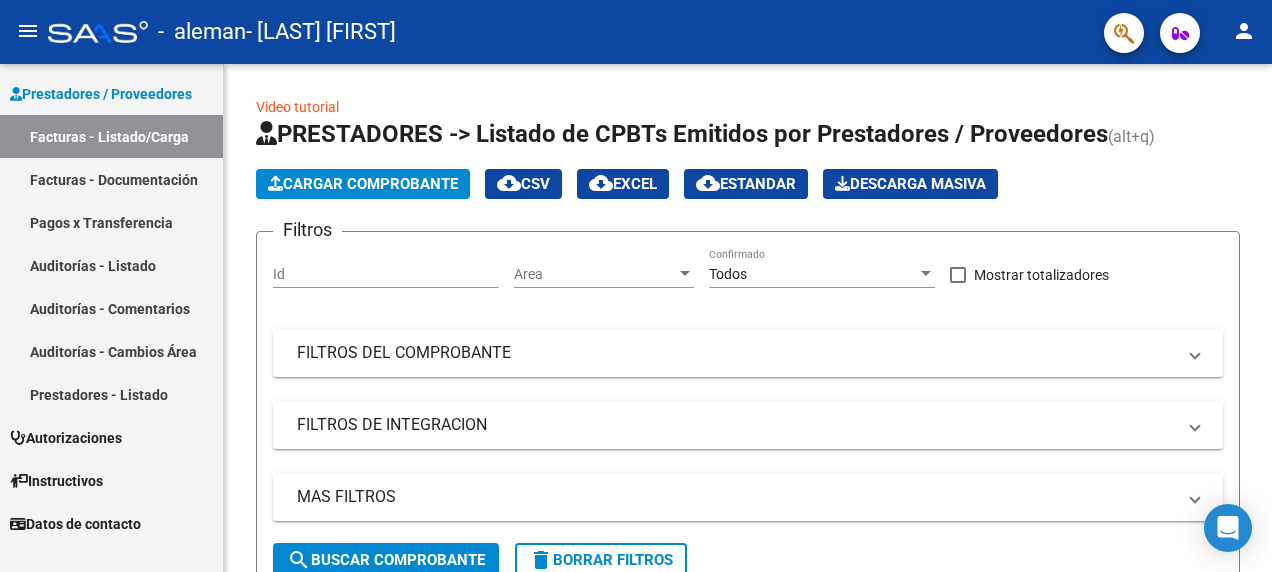 click on "Cargar Comprobante" 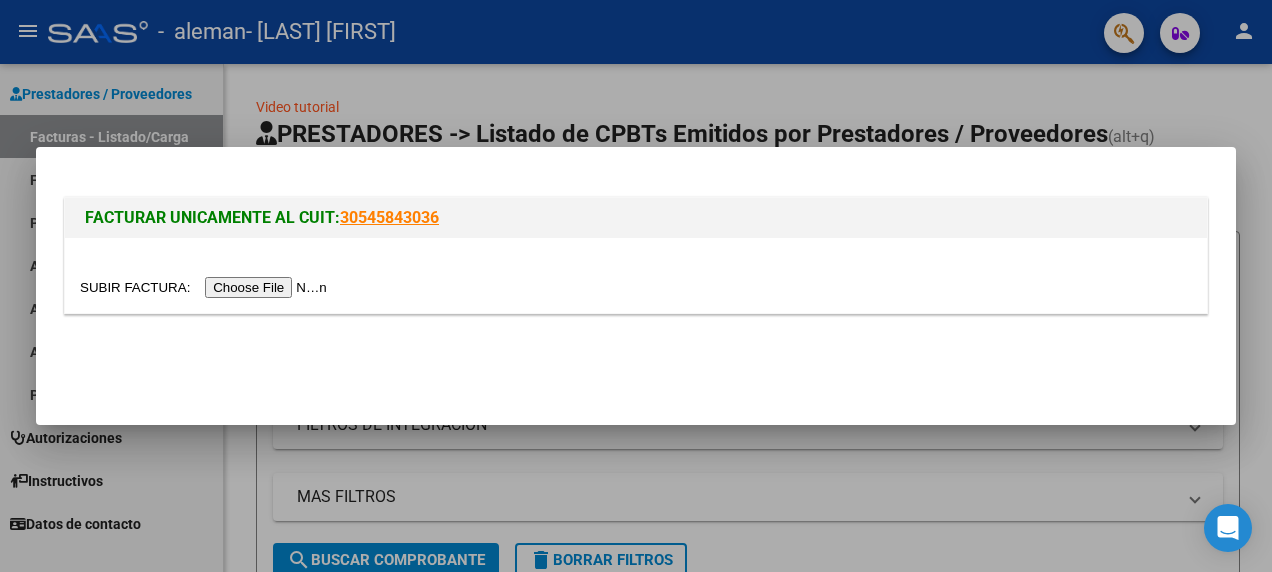 click at bounding box center (206, 287) 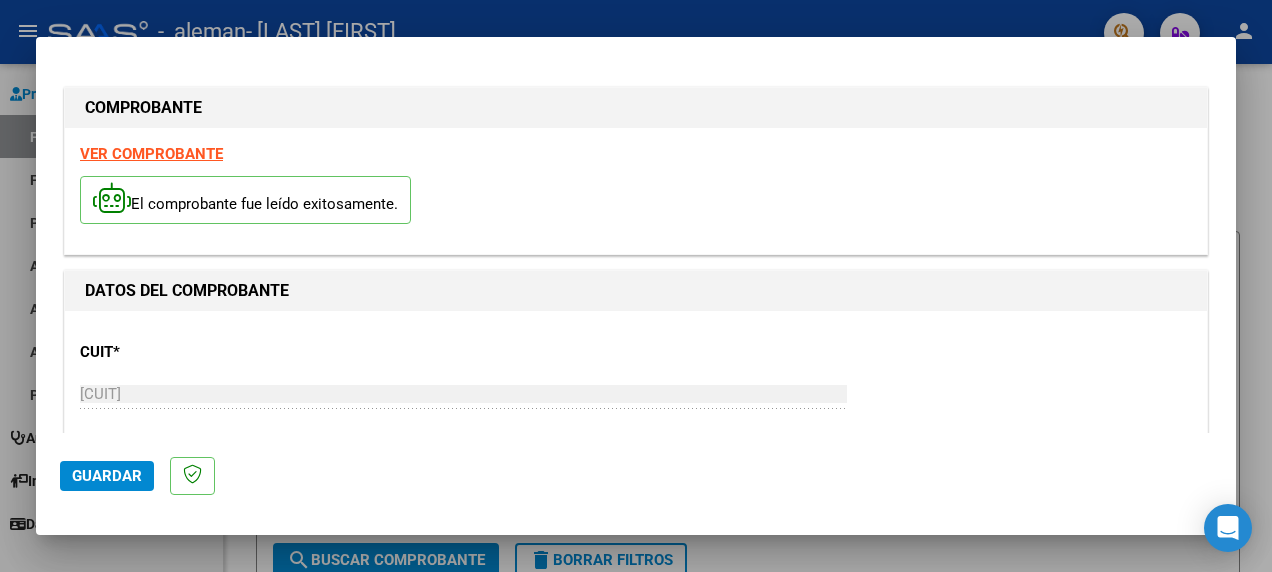 click on "VER COMPROBANTE" at bounding box center (151, 154) 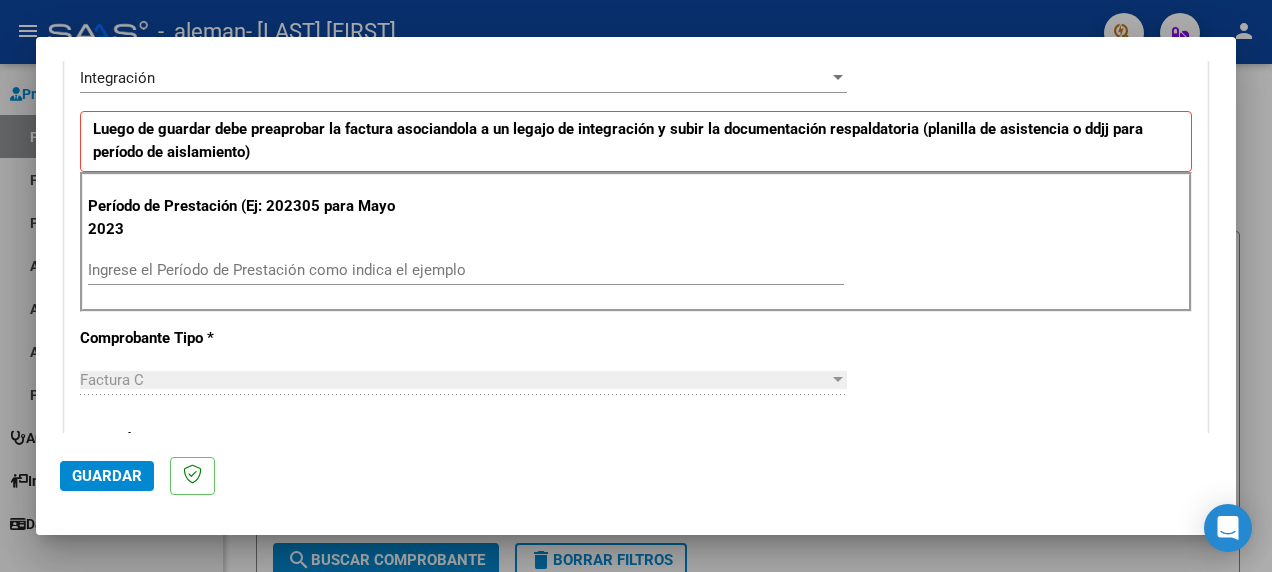 scroll, scrollTop: 500, scrollLeft: 0, axis: vertical 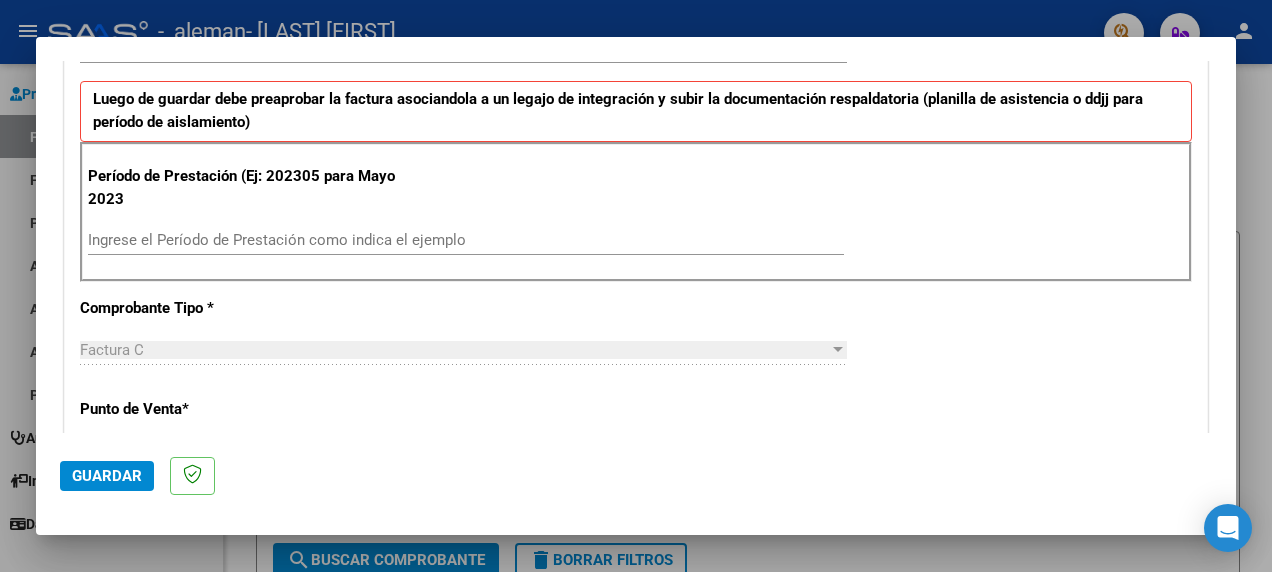 click on "Ingrese el Período de Prestación como indica el ejemplo" at bounding box center (466, 240) 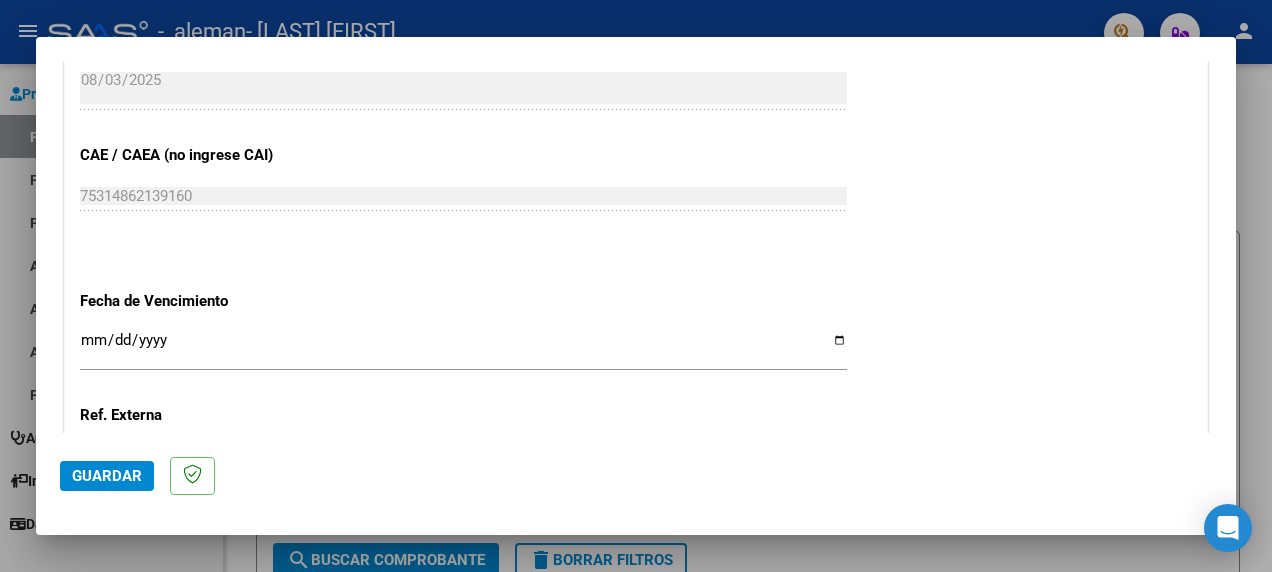 scroll, scrollTop: 1300, scrollLeft: 0, axis: vertical 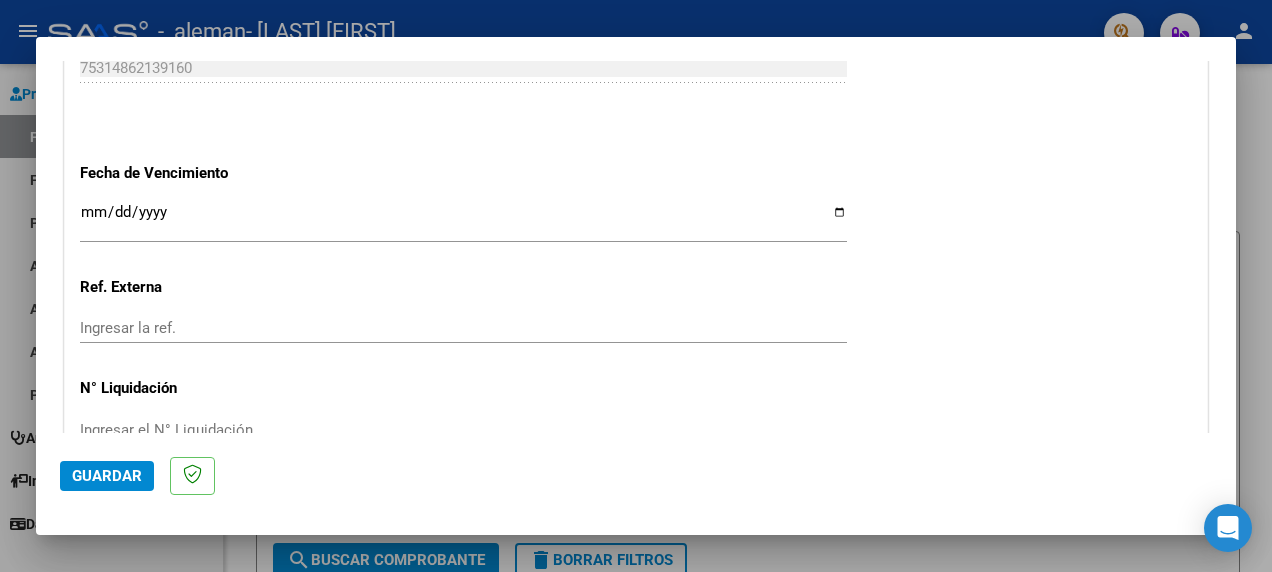 type on "202507" 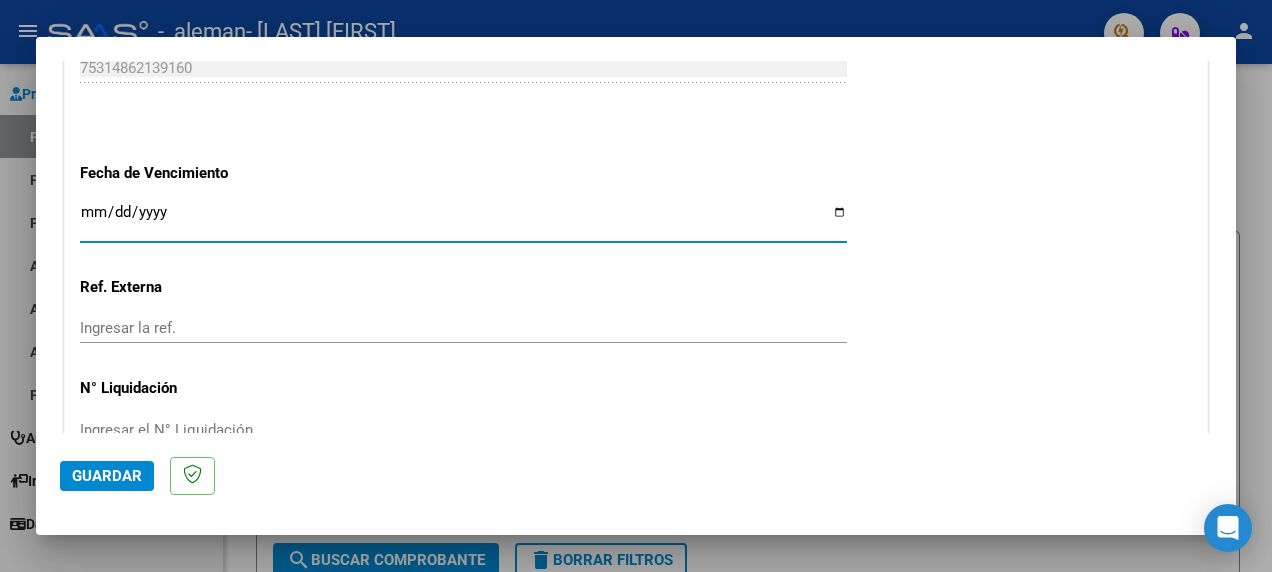 click on "Ingresar la fecha" at bounding box center (463, 220) 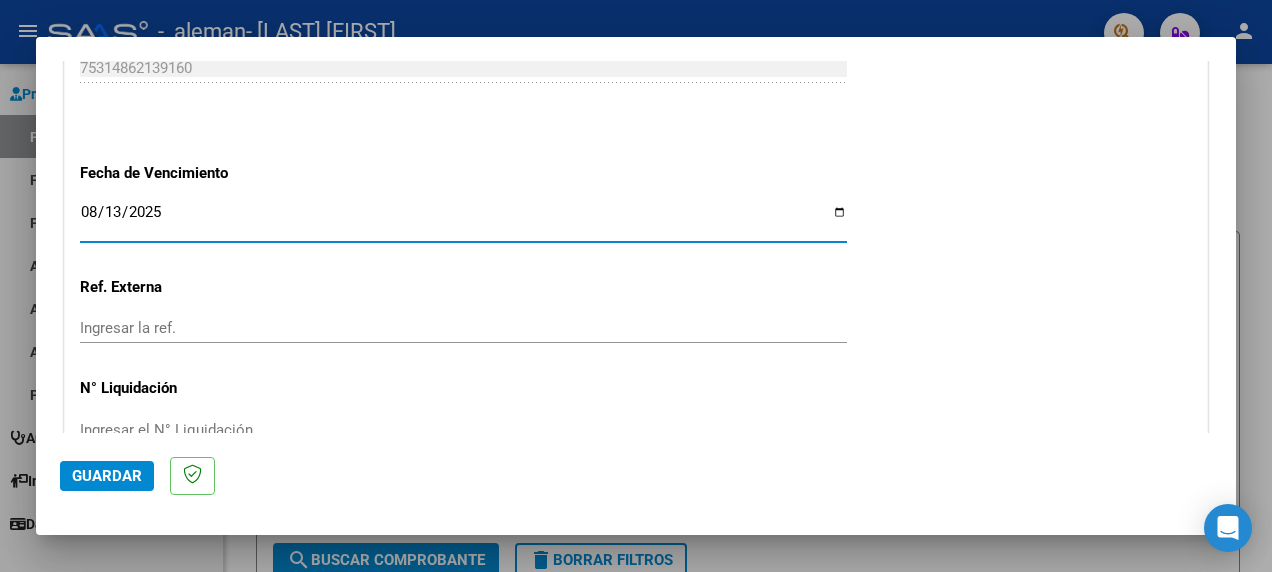 type on "2025-08-13" 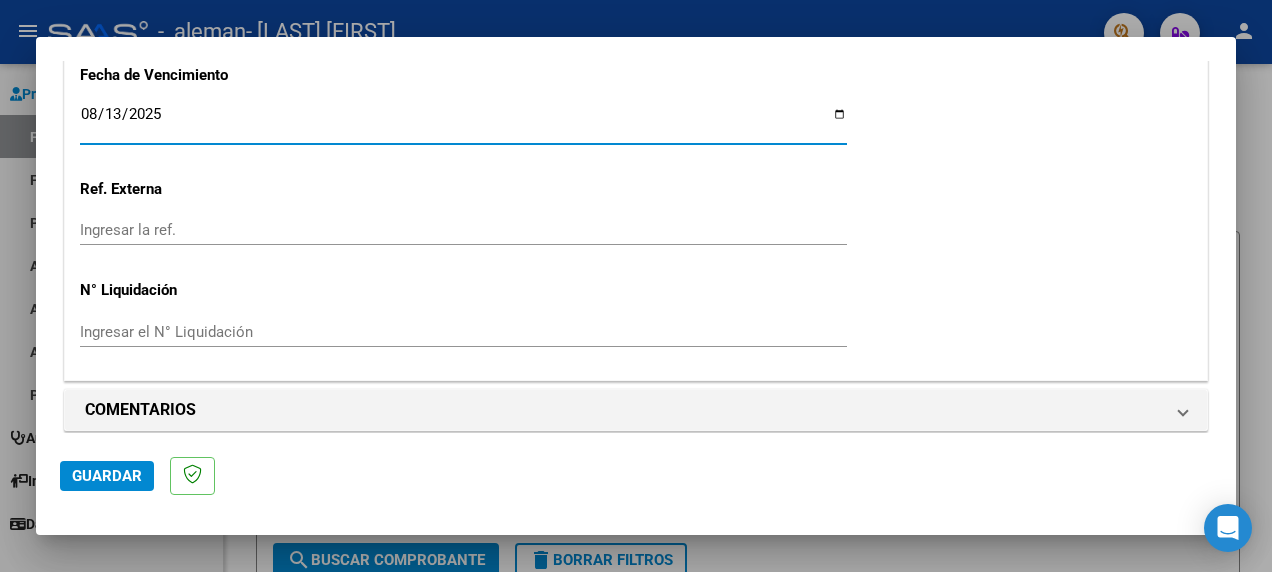 scroll, scrollTop: 1406, scrollLeft: 0, axis: vertical 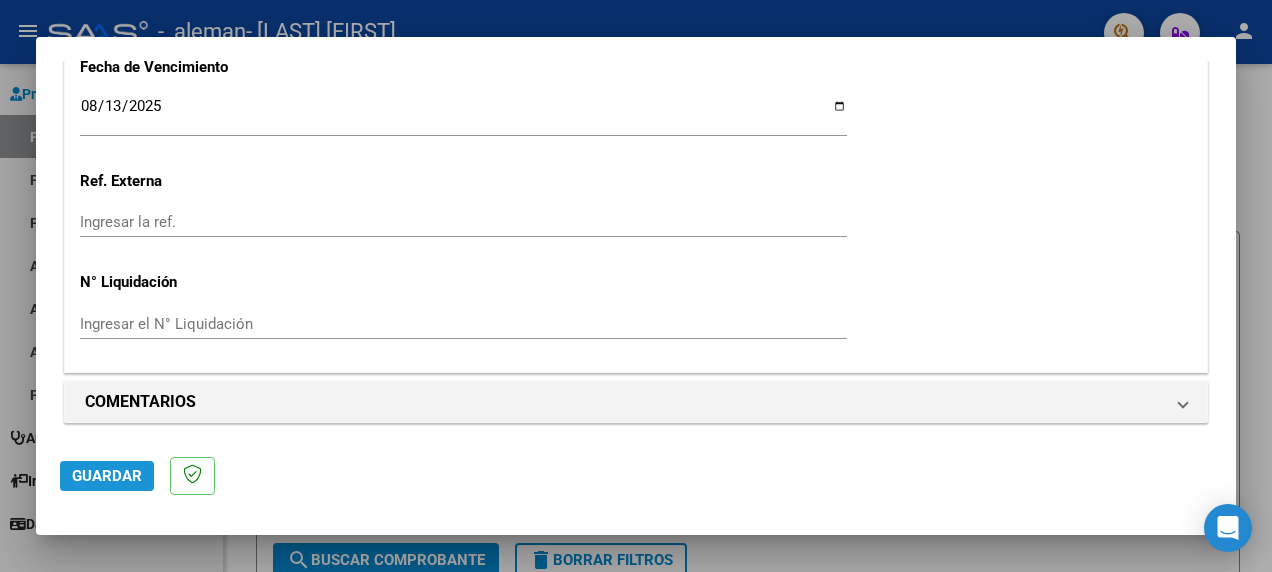 click on "Guardar" 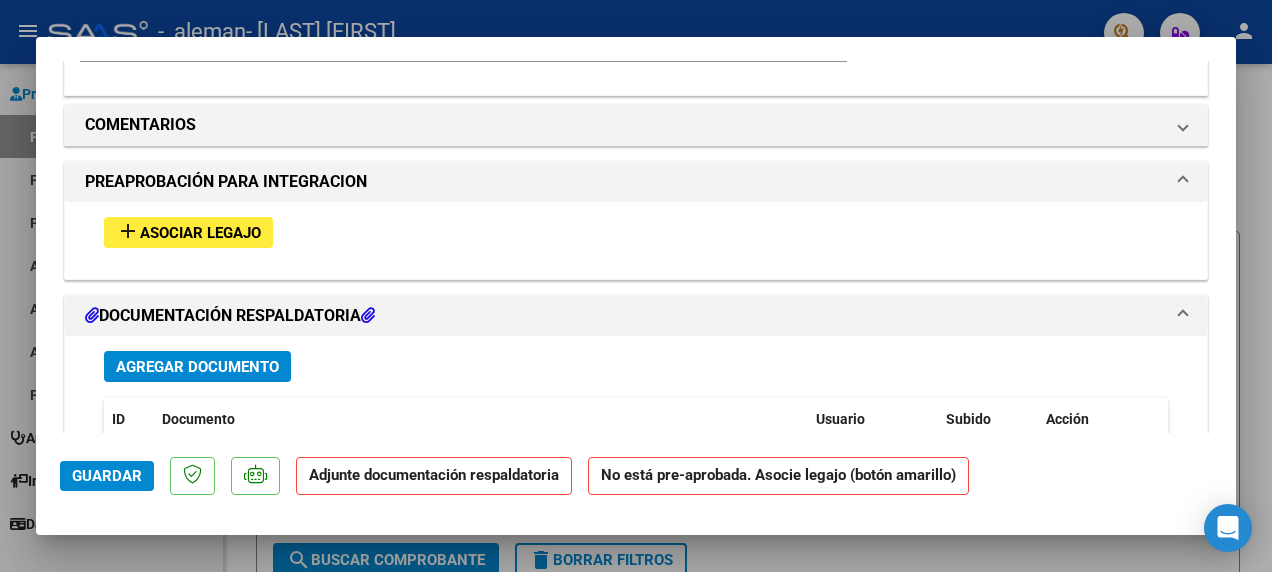 scroll, scrollTop: 1700, scrollLeft: 0, axis: vertical 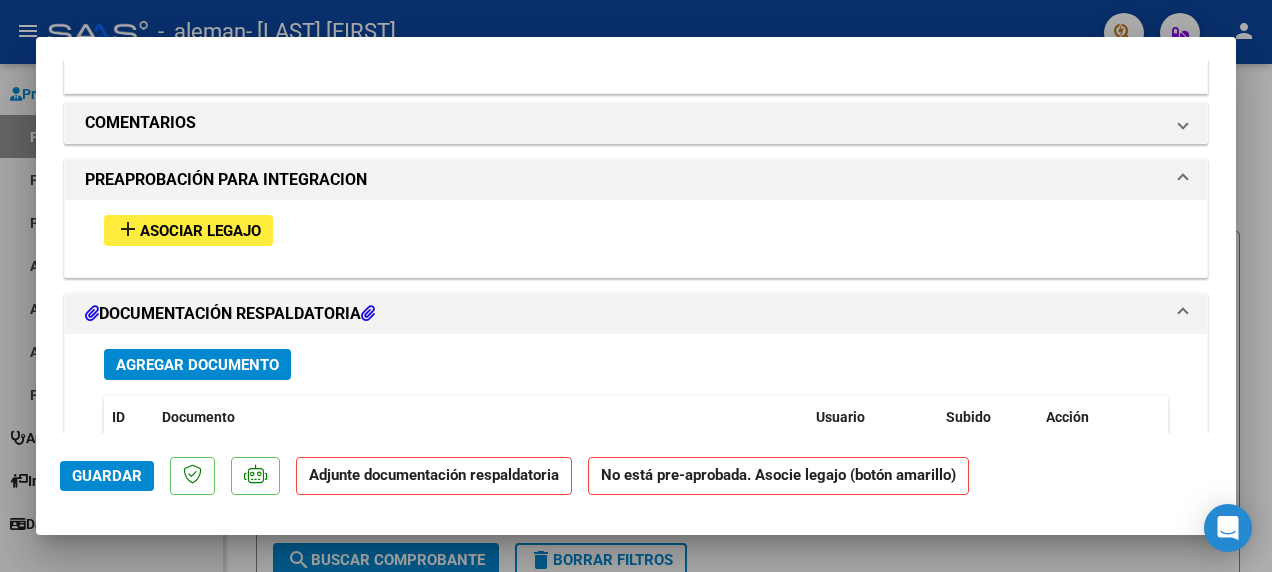 click on "Asociar Legajo" at bounding box center (200, 231) 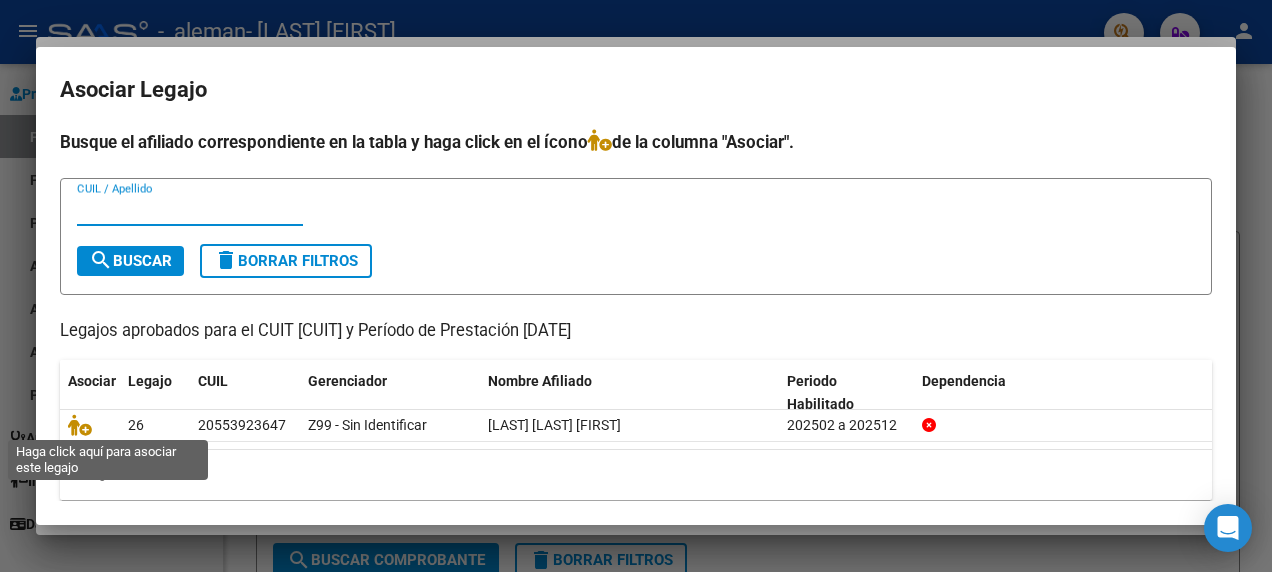 click 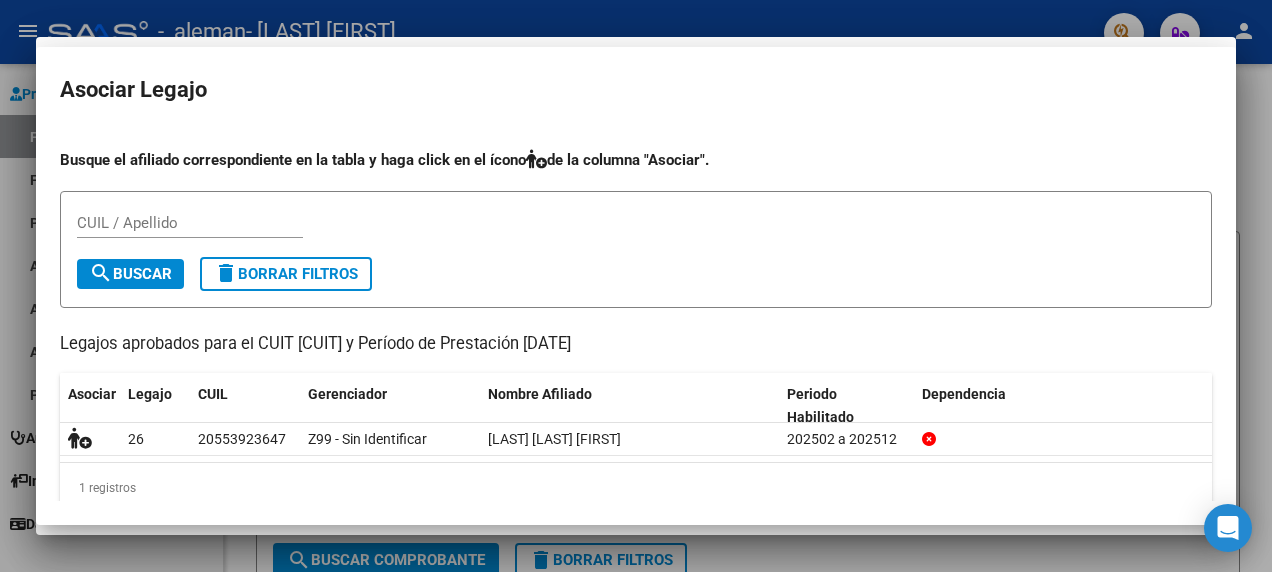 scroll, scrollTop: 1752, scrollLeft: 0, axis: vertical 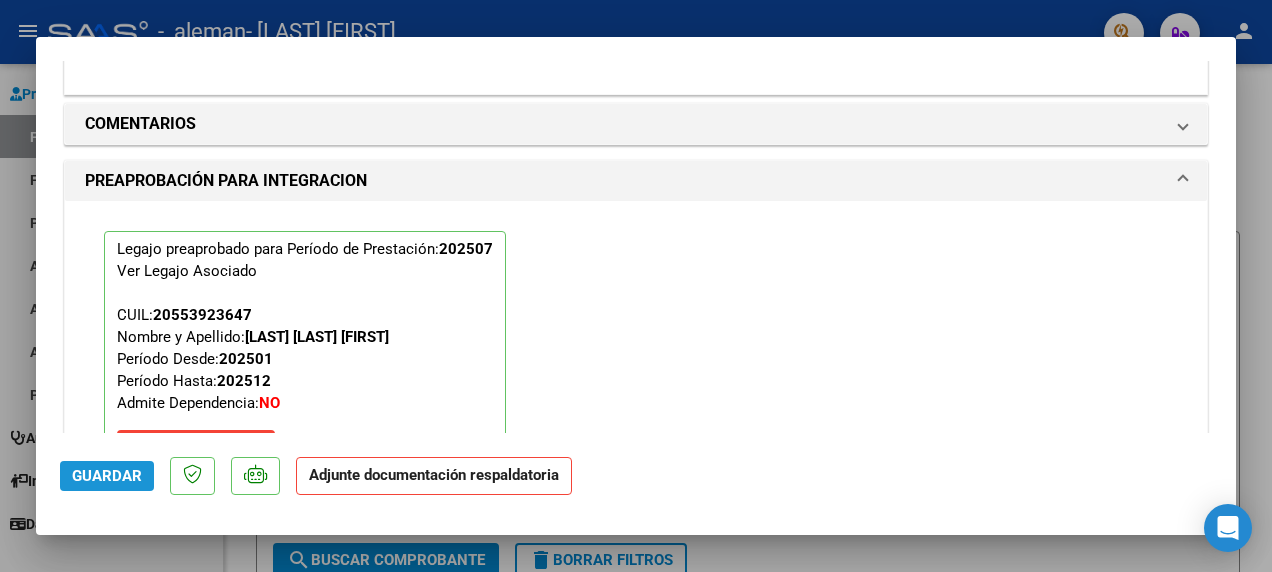 click on "Guardar" 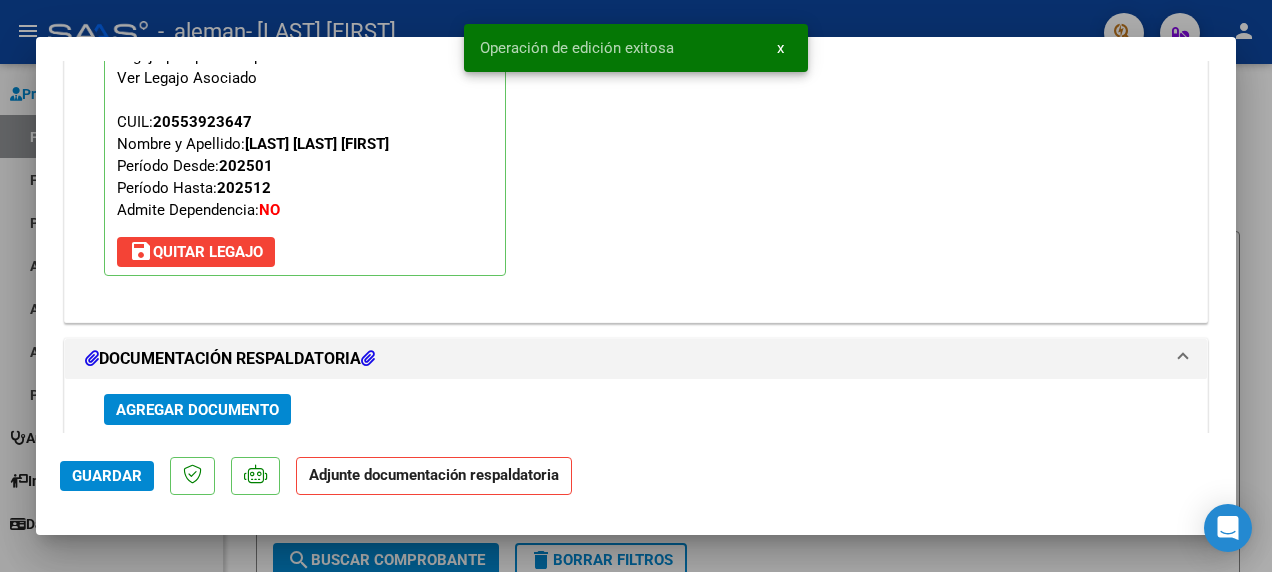 scroll, scrollTop: 1952, scrollLeft: 0, axis: vertical 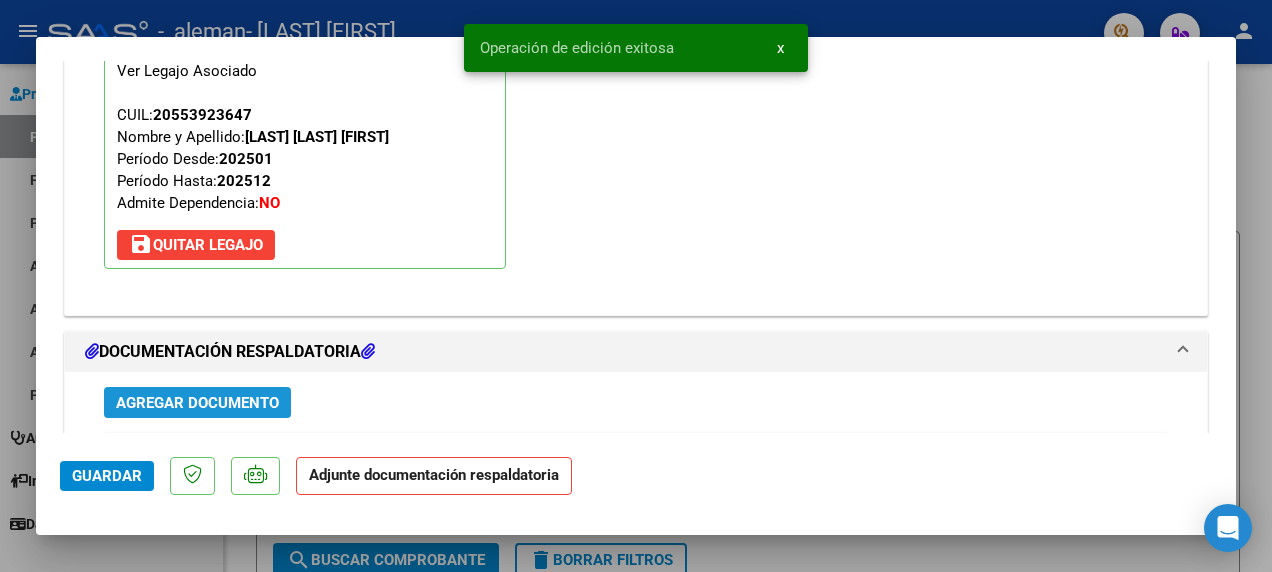 click on "Agregar Documento" at bounding box center (197, 403) 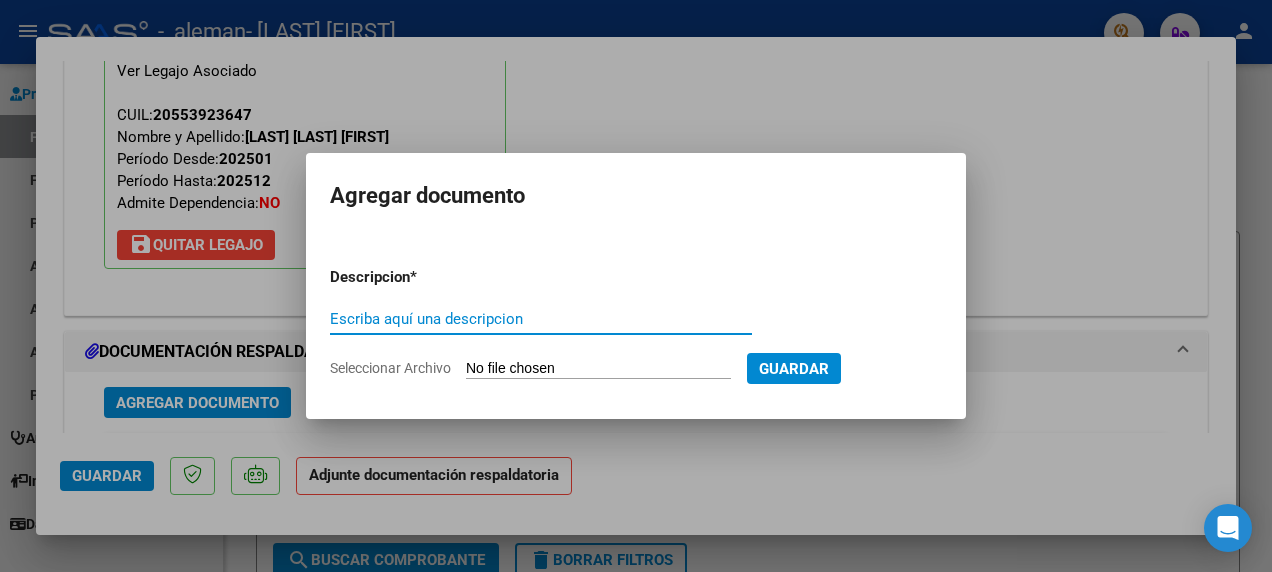 click on "Escriba aquí una descripcion" at bounding box center [541, 319] 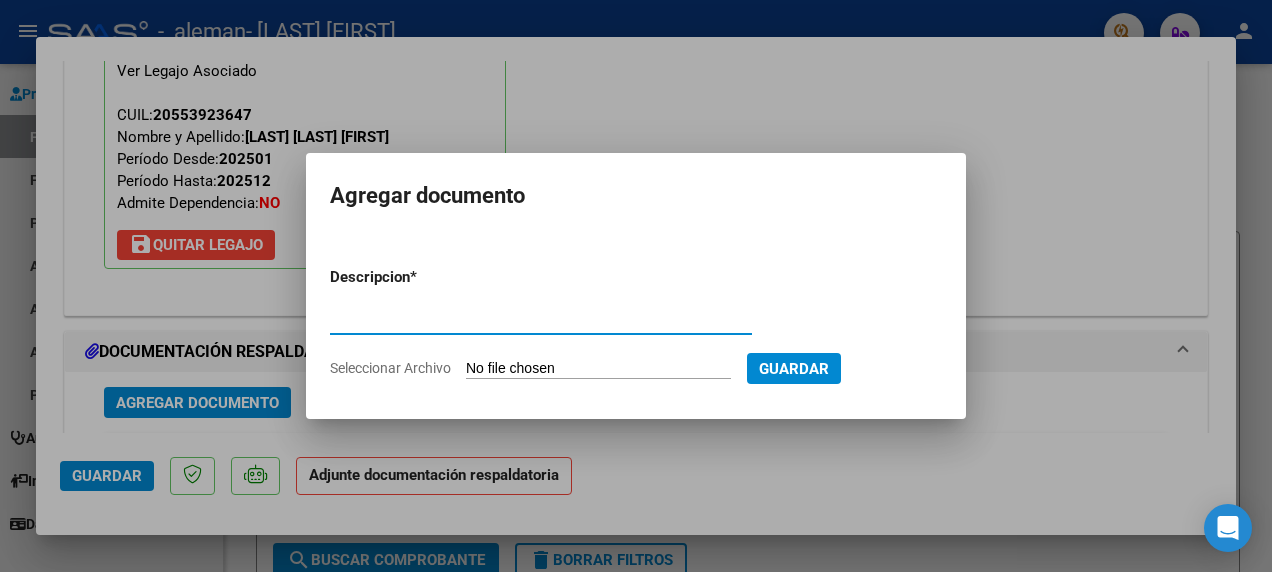 type on "Planilla Asistencia Julio 2025" 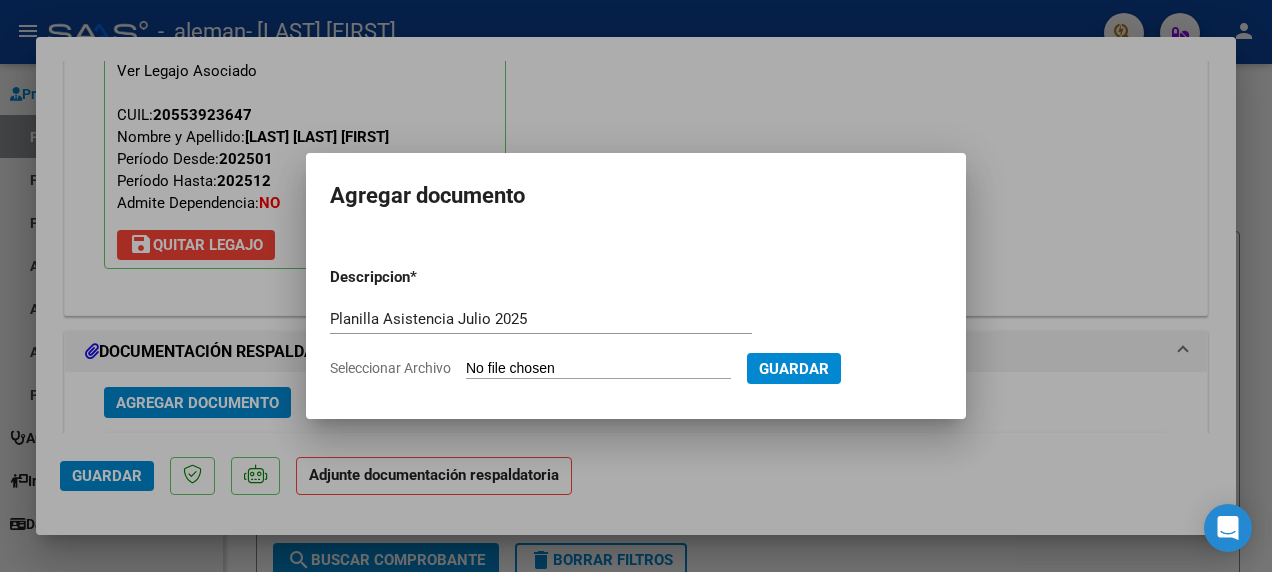 click on "Seleccionar Archivo" at bounding box center (598, 369) 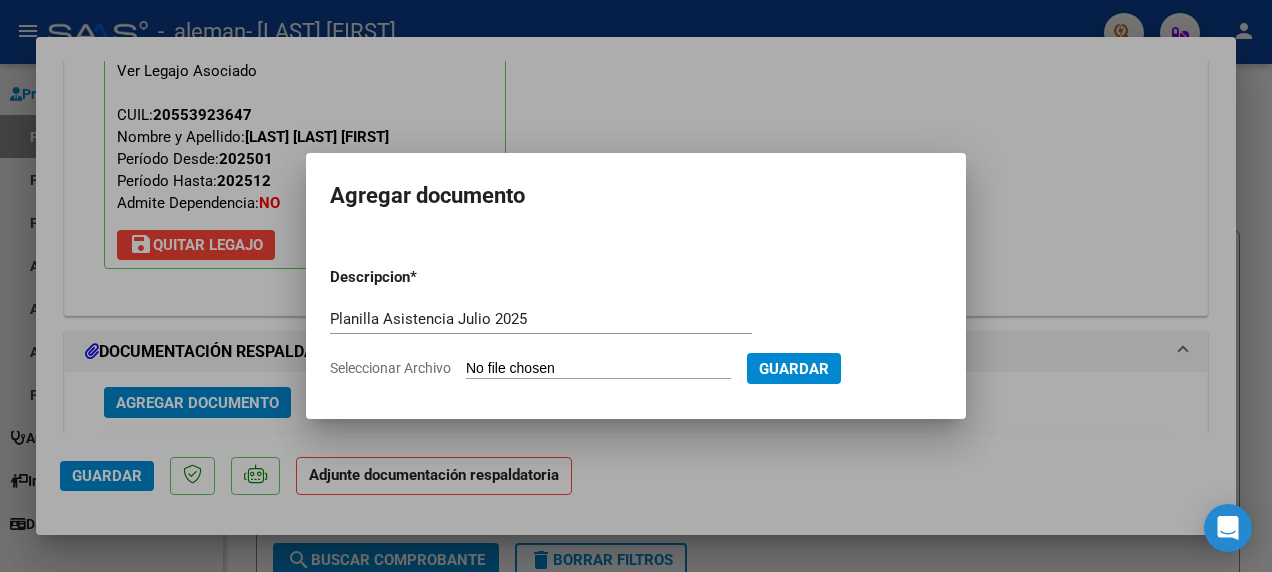 type on "C:\fakepath\Planilla Asist Psicologa 7-25.pdf" 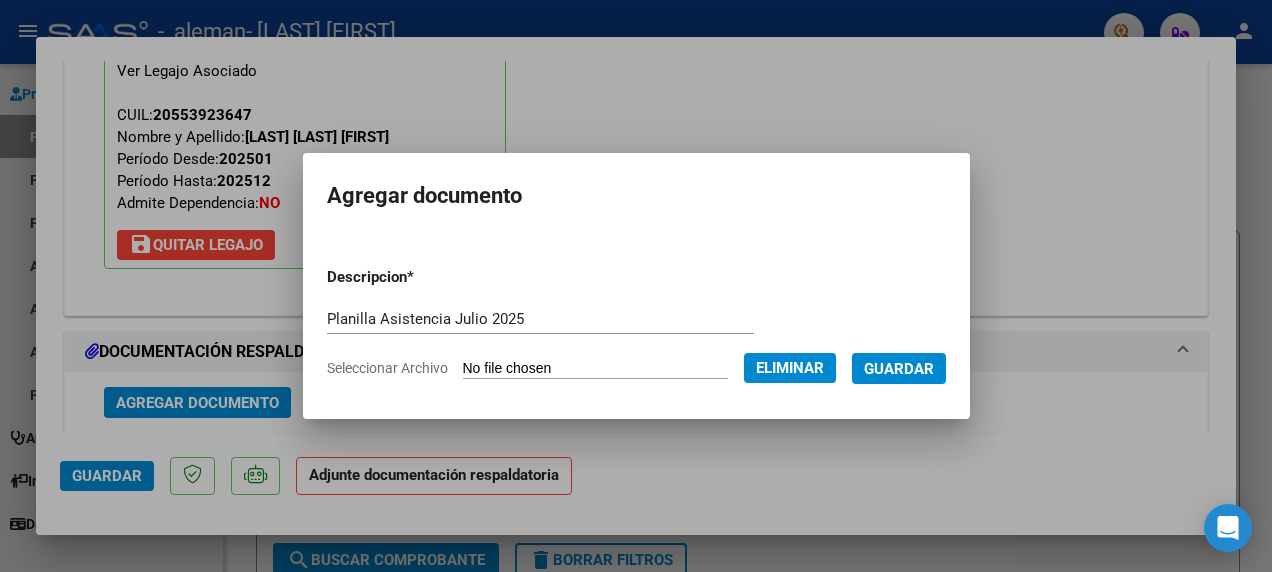 click on "Guardar" at bounding box center [899, 369] 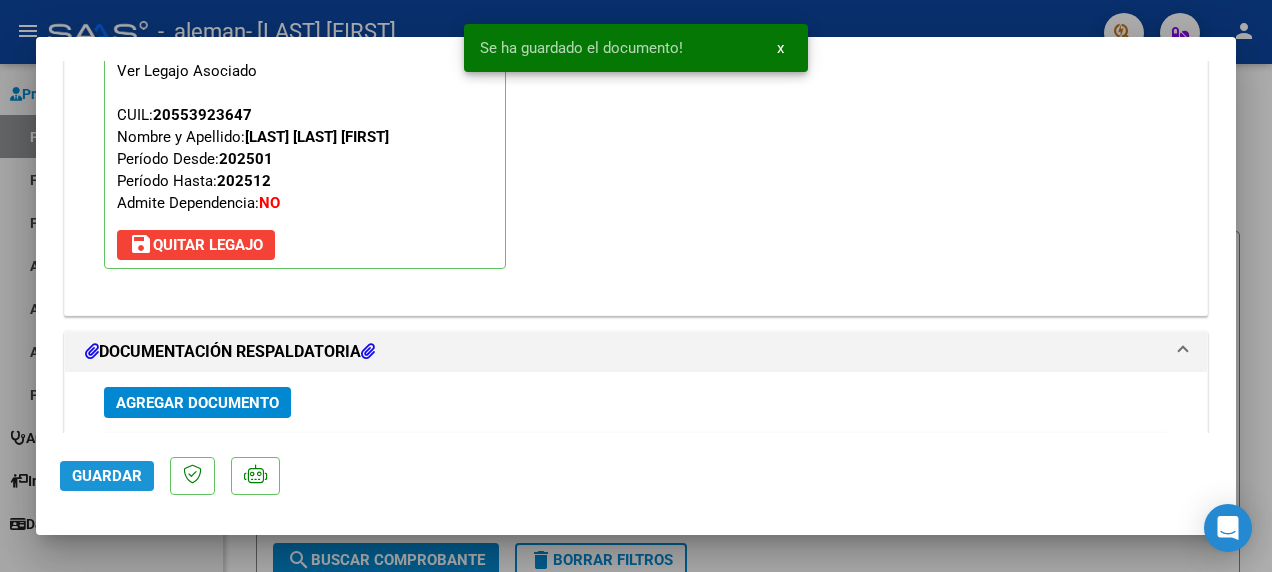 click on "Guardar" 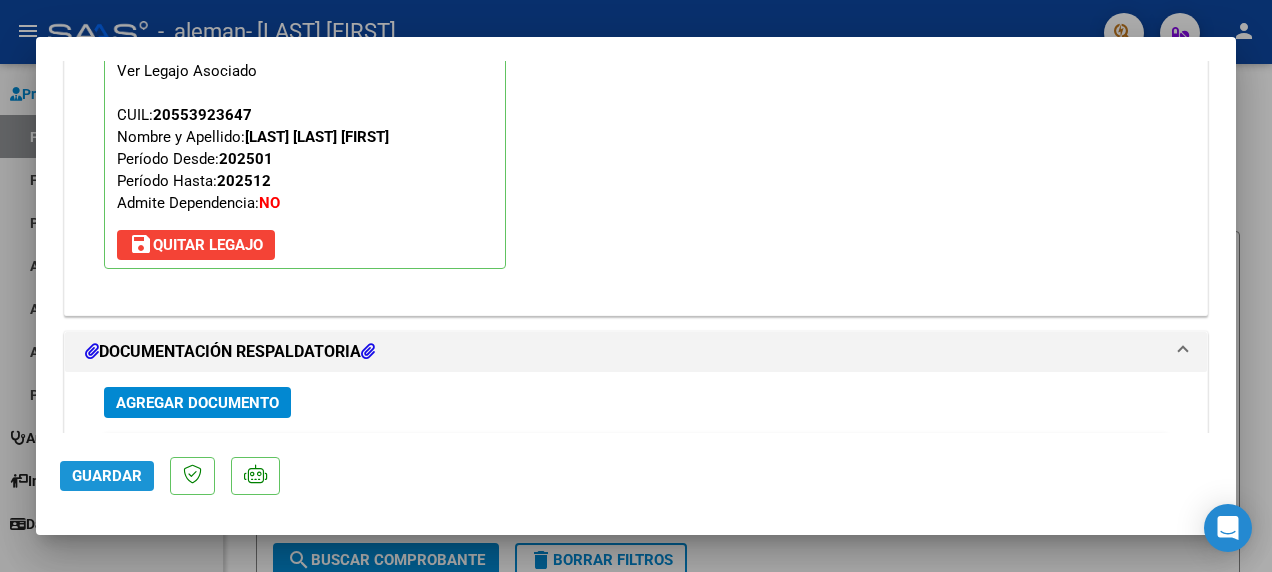 click on "Guardar" 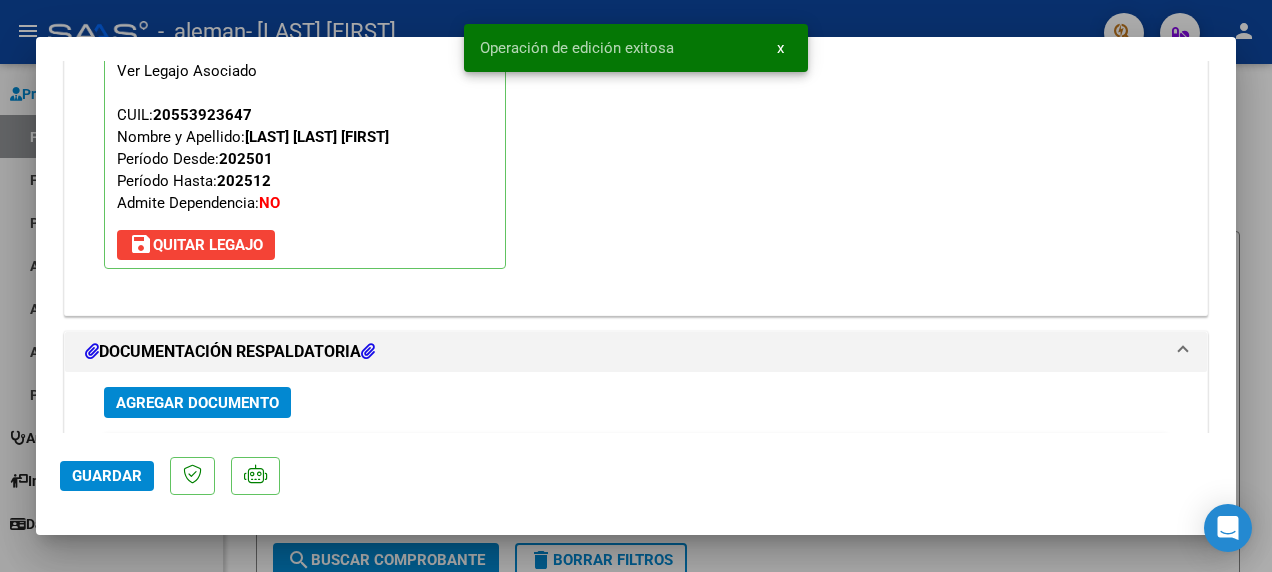 click at bounding box center (636, 286) 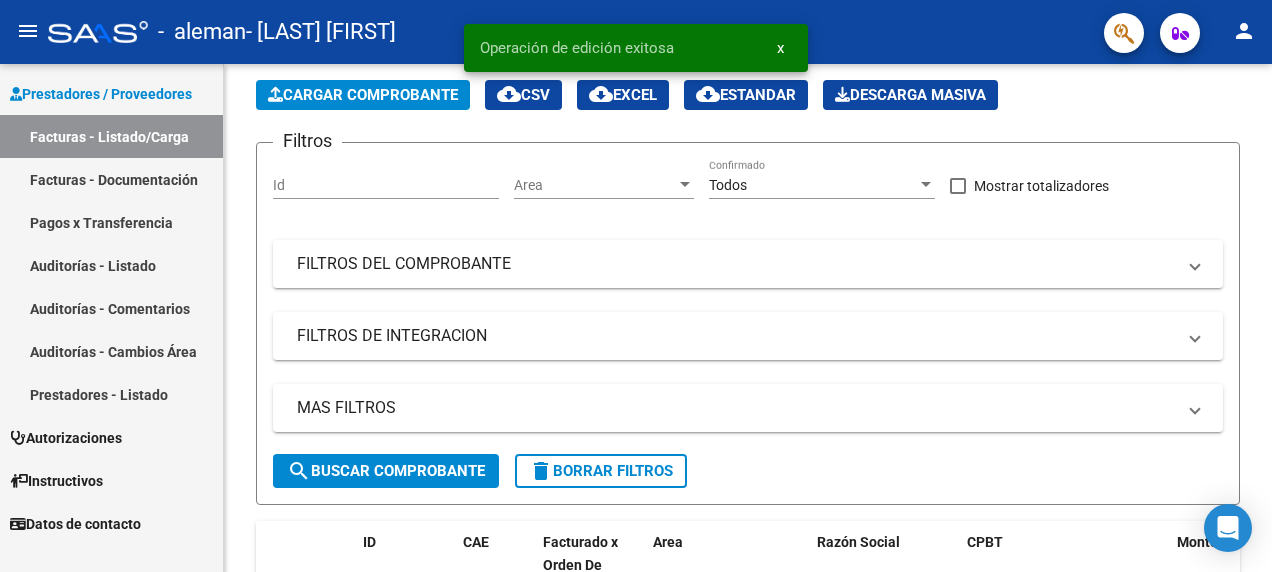scroll, scrollTop: 200, scrollLeft: 0, axis: vertical 